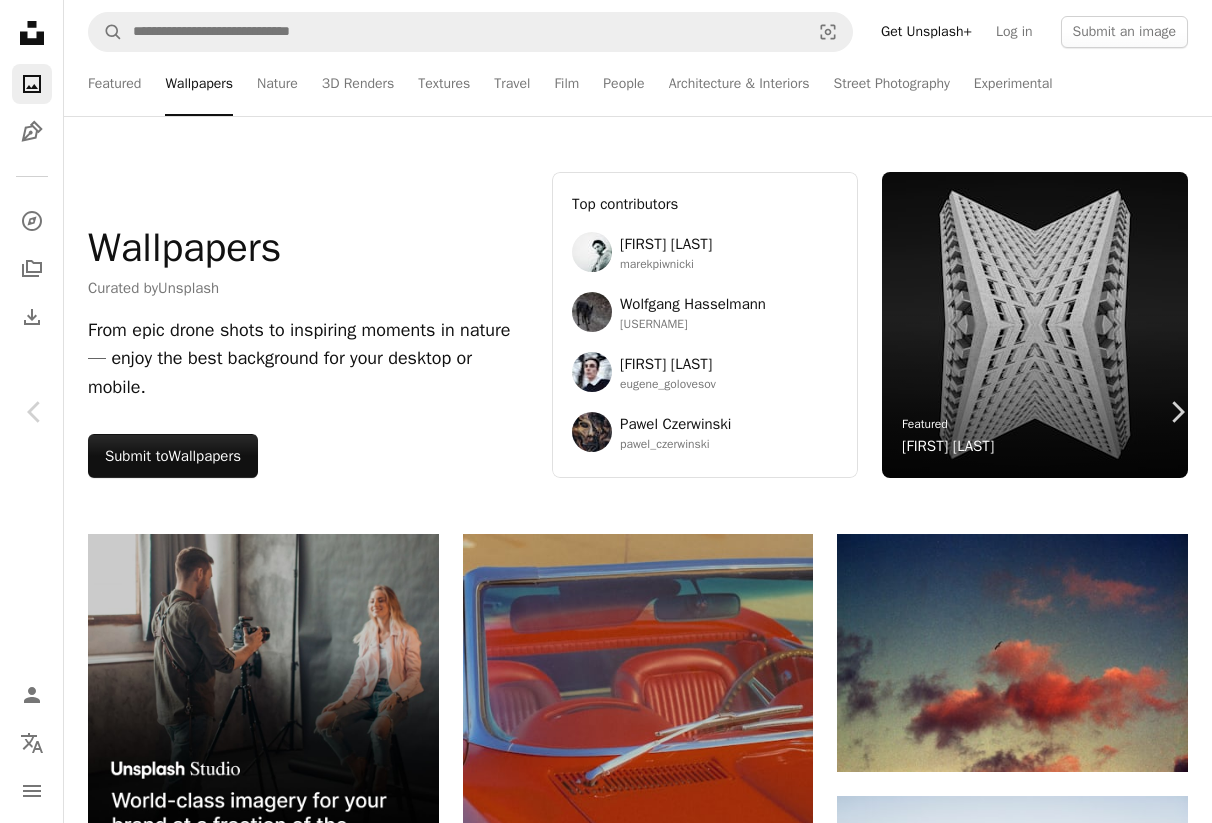 click on "An X shape Premium, ready to use images. Get unlimited access. A plus sign Members-only content added monthly A plus sign Unlimited royalty-free downloads A plus sign Illustrations  New A plus sign Enhanced legal protections yearly 66%  off monthly $12   $4 USD per month * Get  Unsplash+ * When paid annually, billed upfront  $48 Taxes where applicable. Renews automatically. Cancel anytime." at bounding box center [606, 33989] 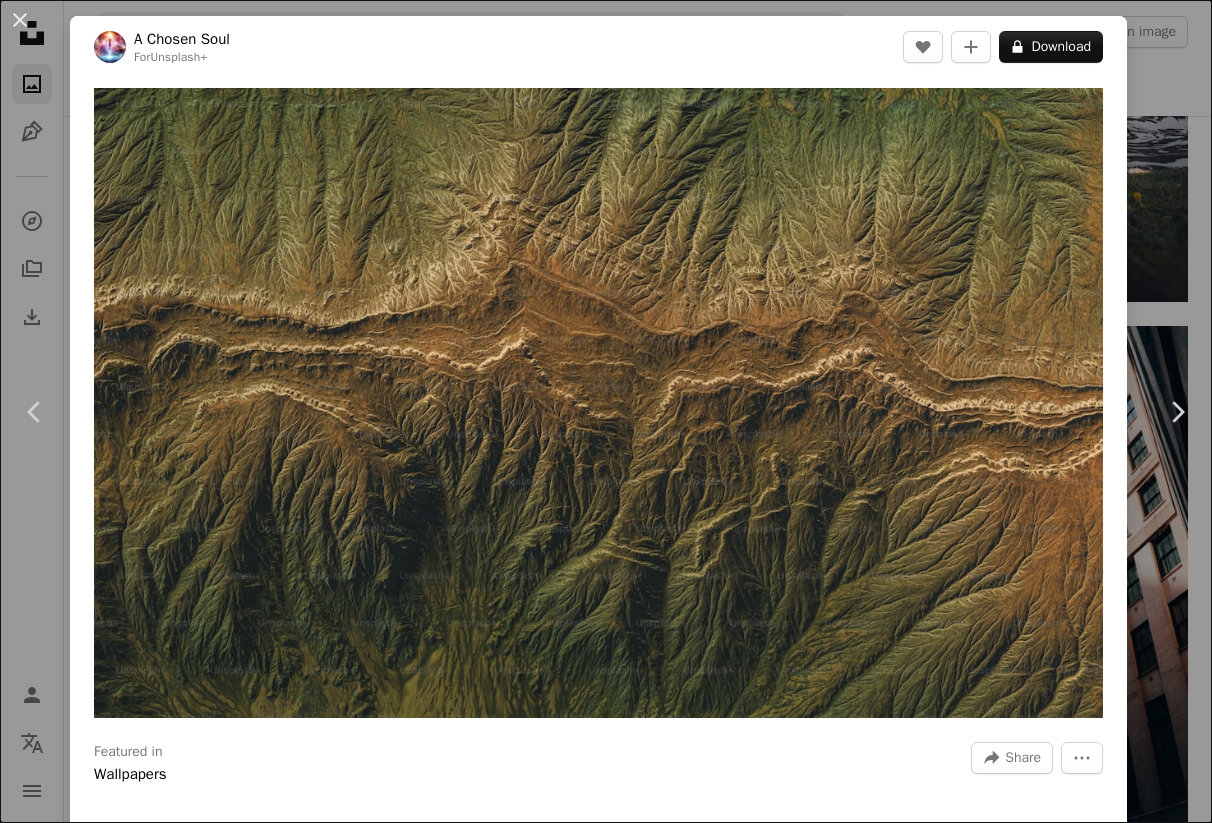 click on "An X shape Chevron left Chevron right Hans Isaacson For  Unsplash+ A heart A plus sign A lock Download Zoom in A forward-right arrow Share More Actions A map marker [LOCATION], [STATE], [COUNTRY] Calendar outlined Published on  [MONTH] [DAY], [YEAR] Camera Canon, EOS RP Safety Licensed under the  Unsplash+ License scenery usa mountain range montana national park glacier national park peaks iconic locations Creative Commons images From this series Chevron right Plus sign for Unsplash+ Plus sign for Unsplash+ Plus sign for Unsplash+ Plus sign for Unsplash+ Plus sign for Unsplash+ Plus sign for Unsplash+ Plus sign for Unsplash+ Plus sign for Unsplash+ Plus sign for Unsplash+ Plus sign for Unsplash+ Related images Plus sign for Unsplash+ A heart A plus sign Hans Isaacson For  Unsplash+ A lock Download Plus sign for Unsplash+ A heart A plus sign Hans Isaacson For  Unsplash+ A lock Download Plus sign for Unsplash+ A heart A plus sign Hans Isaacson For  Unsplash+ A lock Download Plus sign for Unsplash+ A heart For" at bounding box center (606, 411) 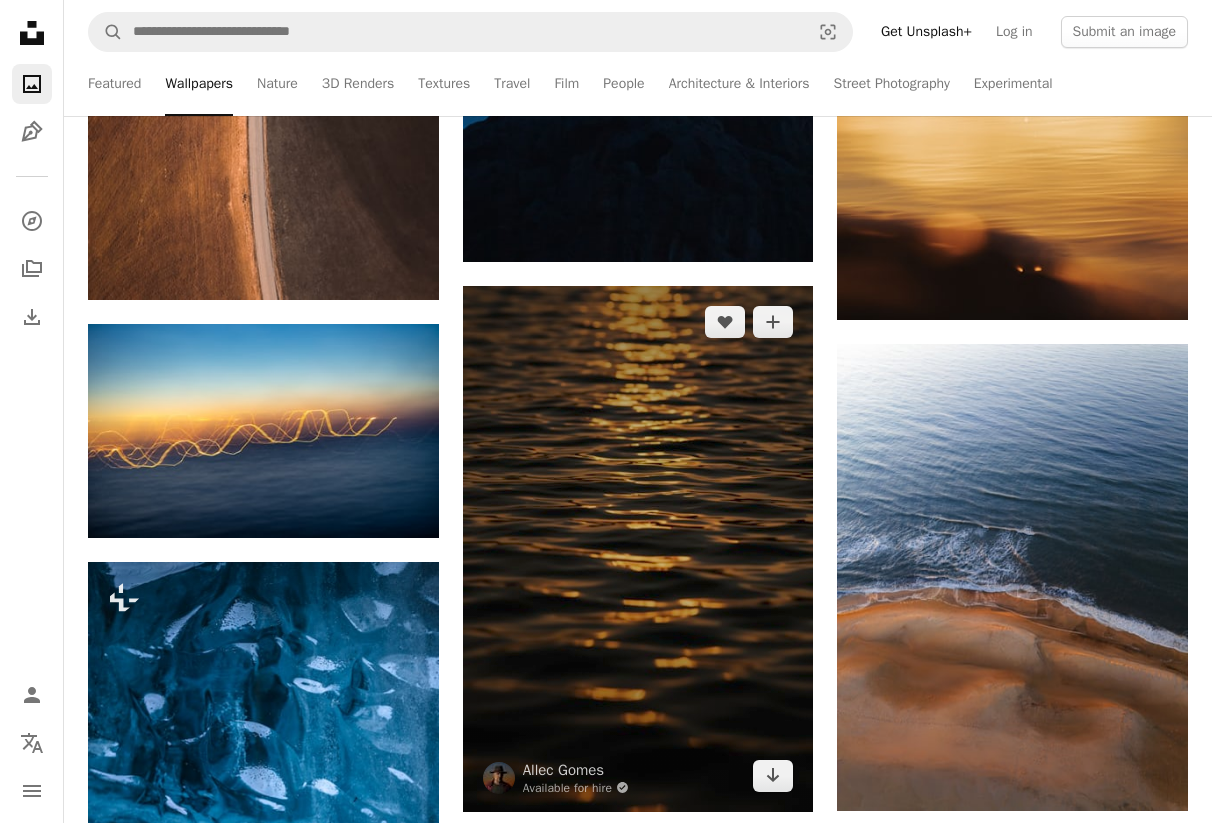 scroll, scrollTop: 30702, scrollLeft: 0, axis: vertical 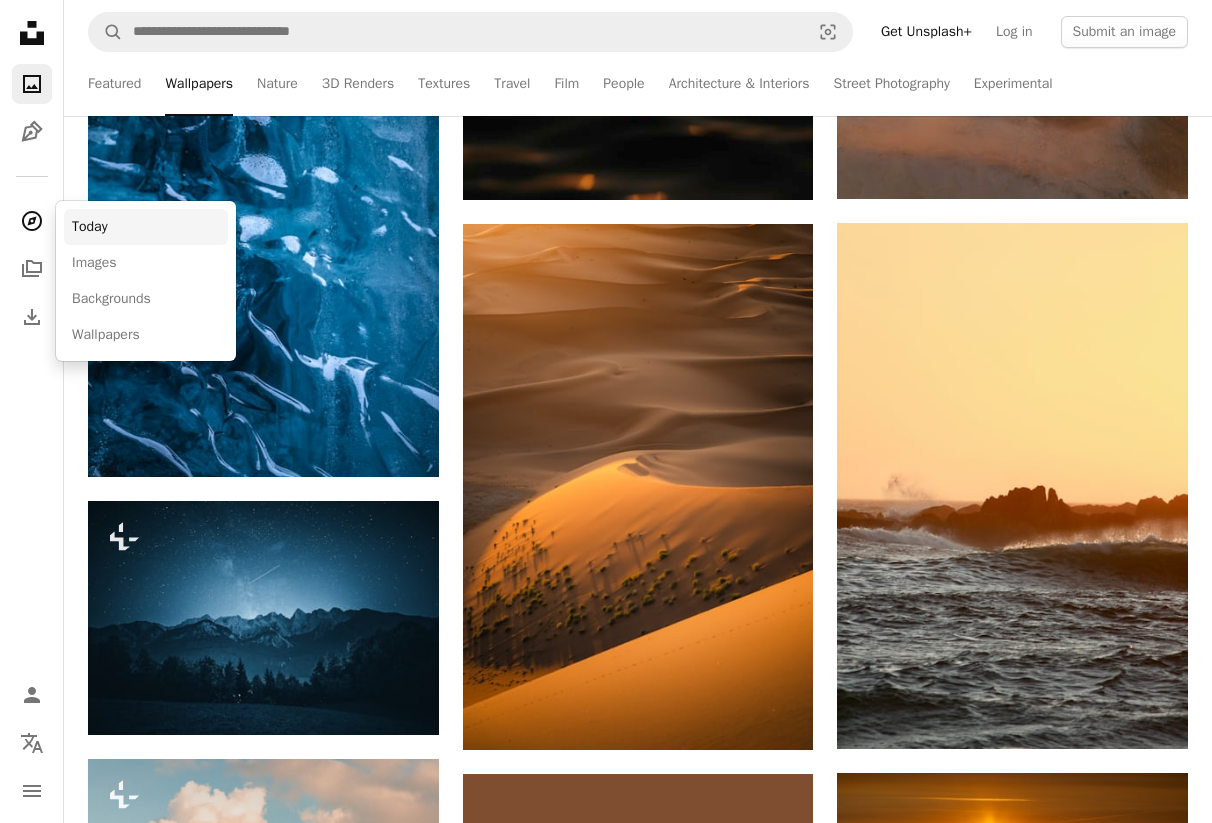 click on "Today" at bounding box center [146, 227] 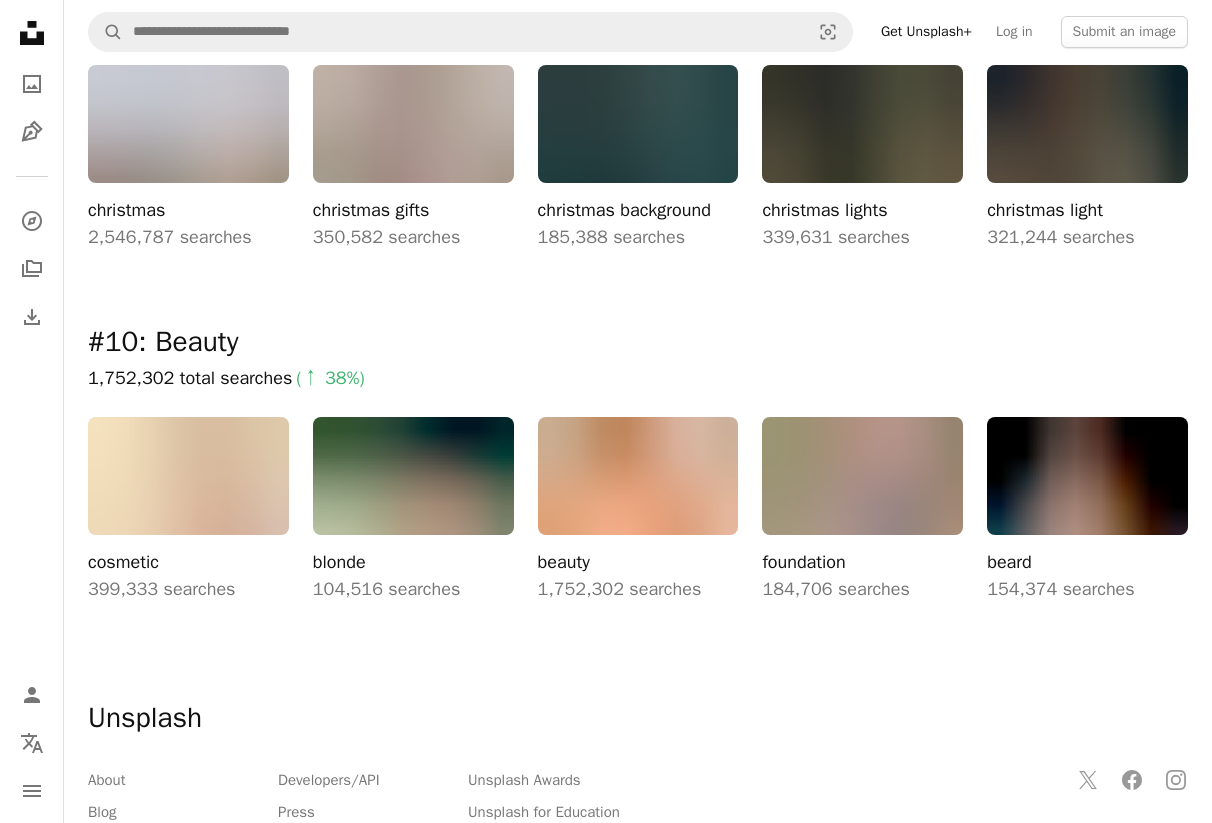 scroll, scrollTop: 3438, scrollLeft: 0, axis: vertical 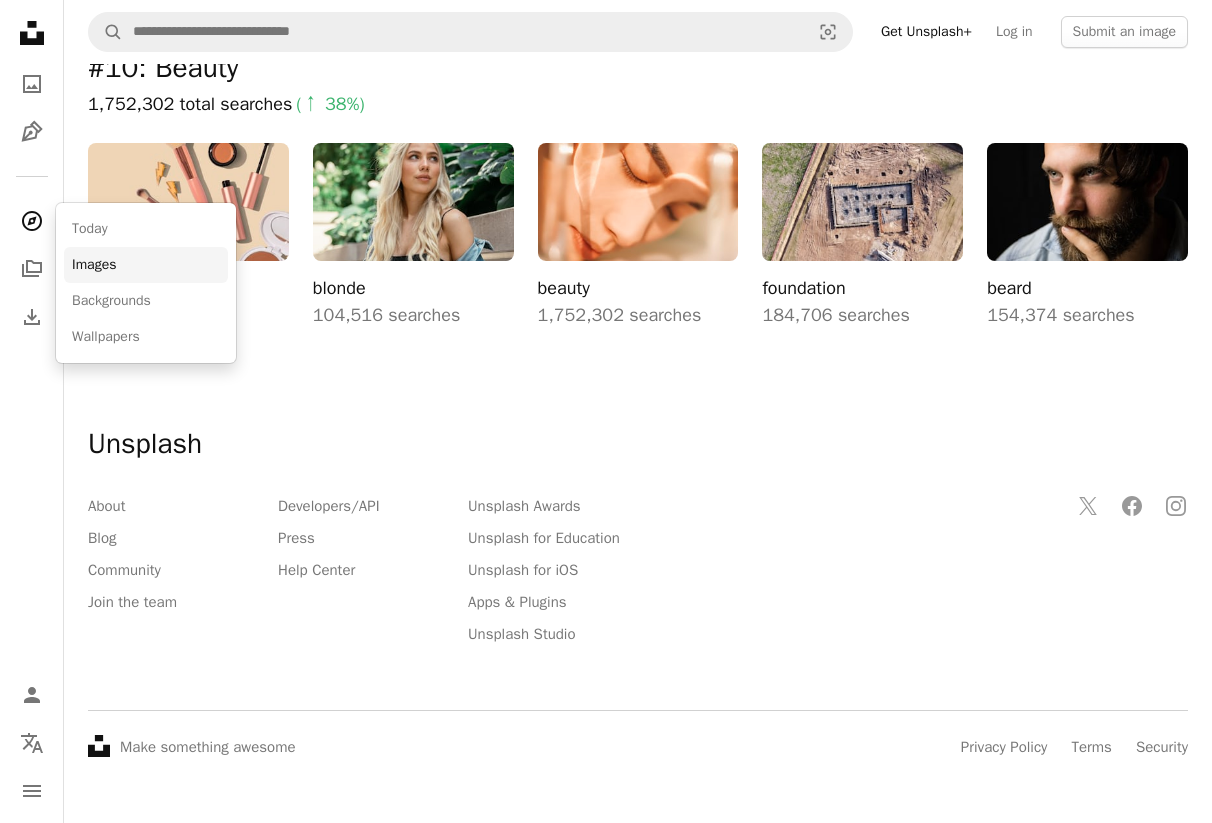 click on "Images" at bounding box center (146, 265) 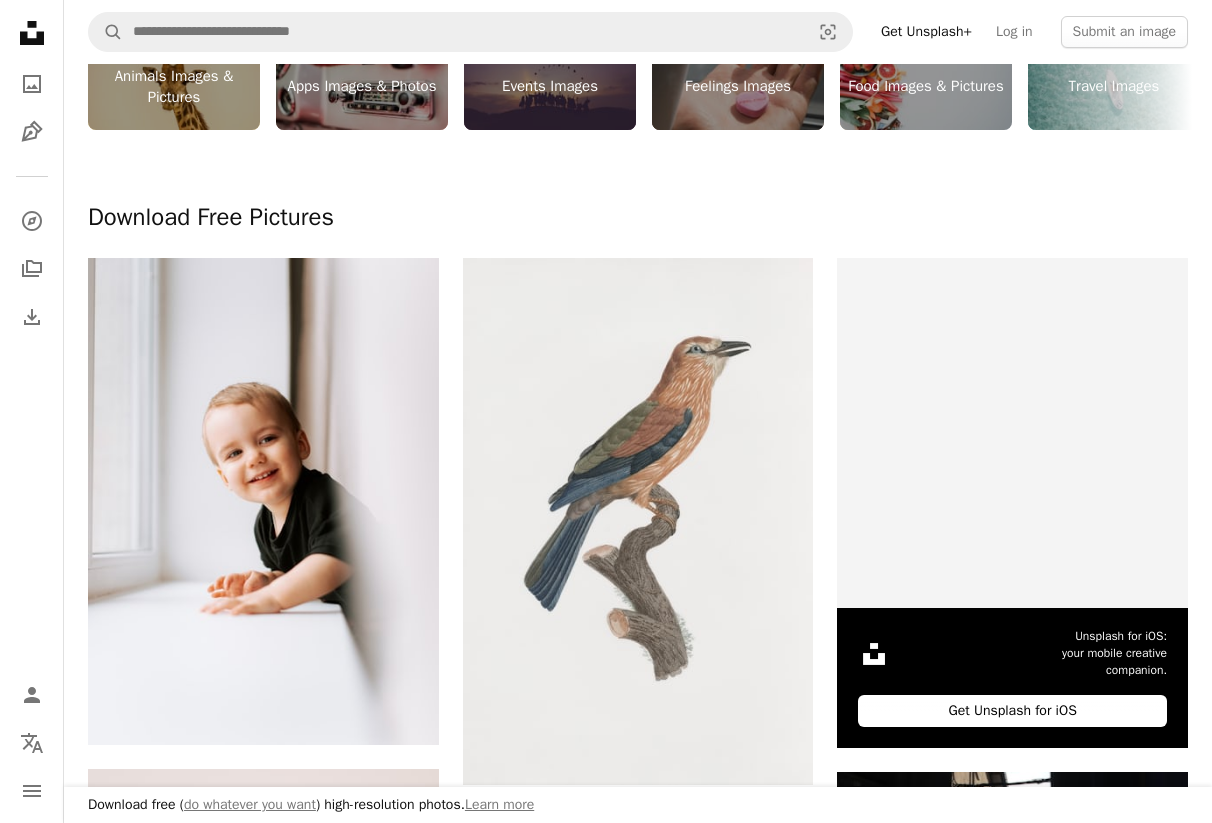 scroll, scrollTop: 204, scrollLeft: 0, axis: vertical 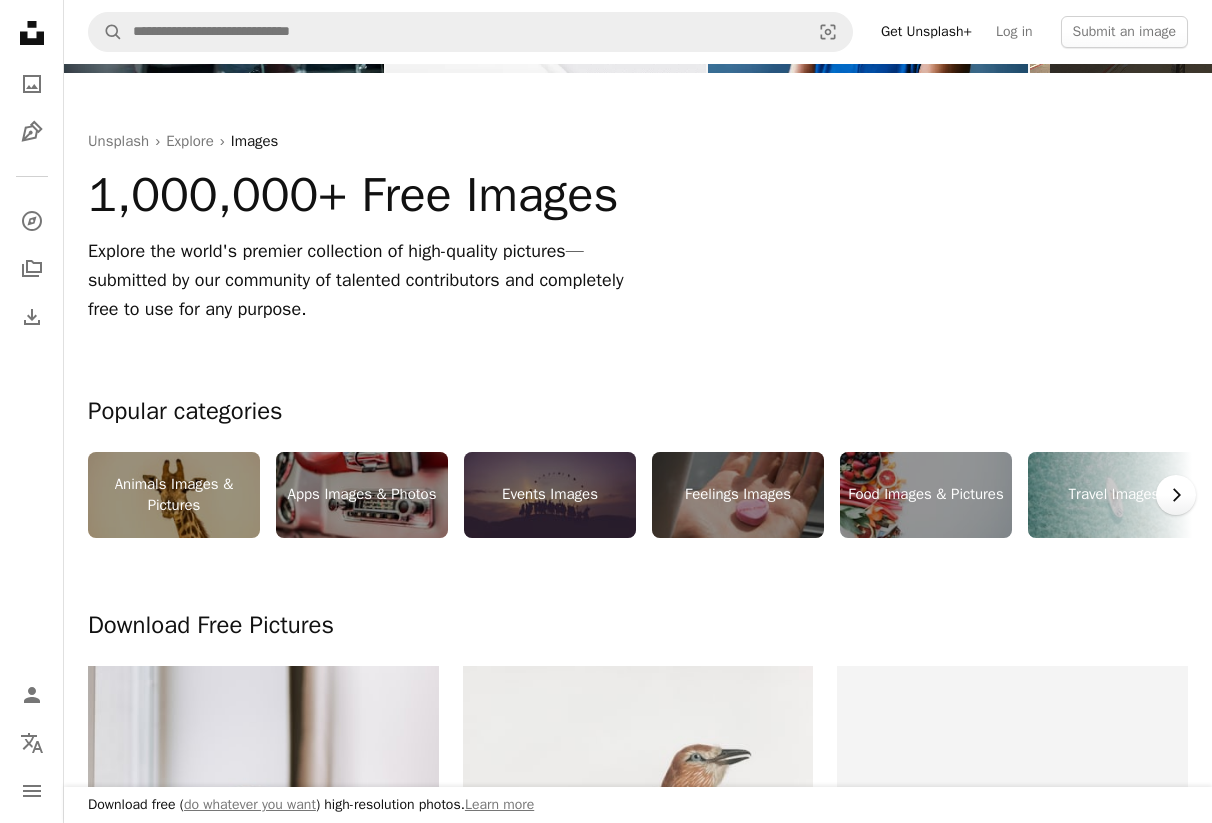 click on "Chevron right" 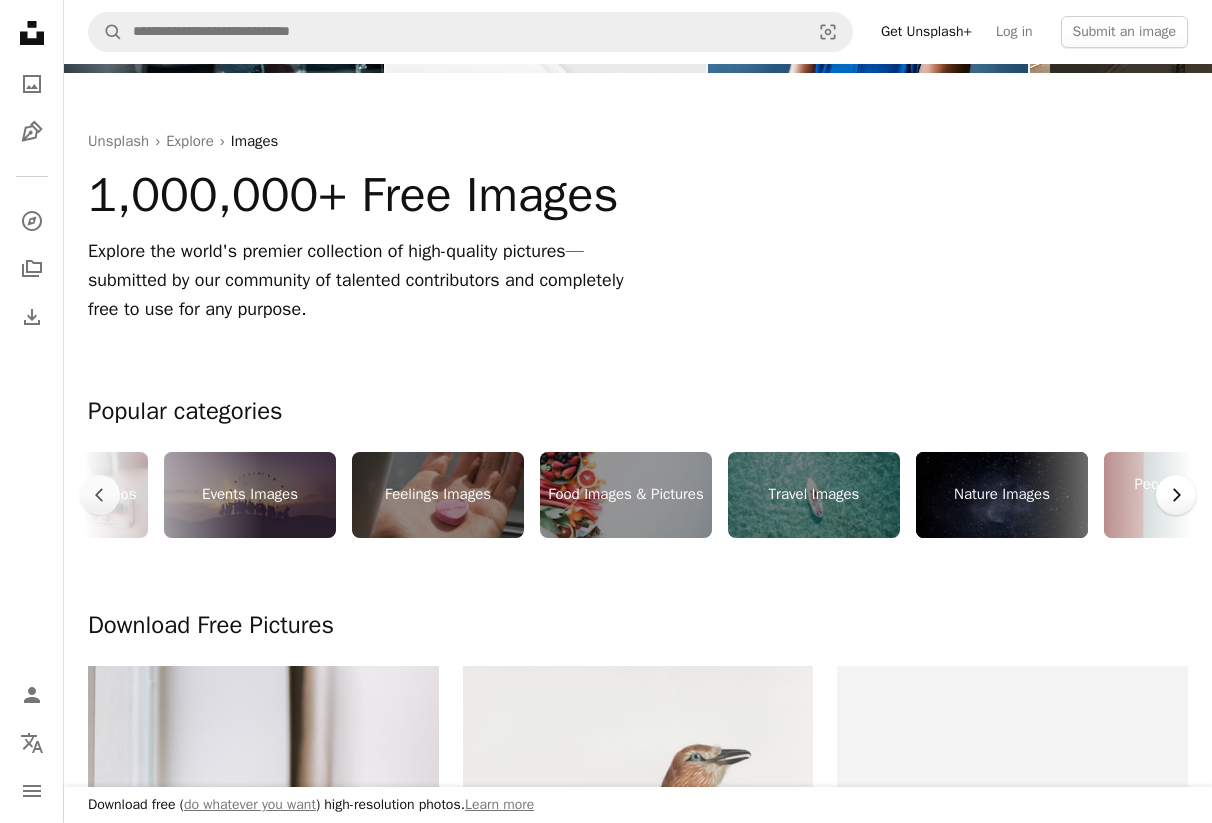 click on "Chevron right" 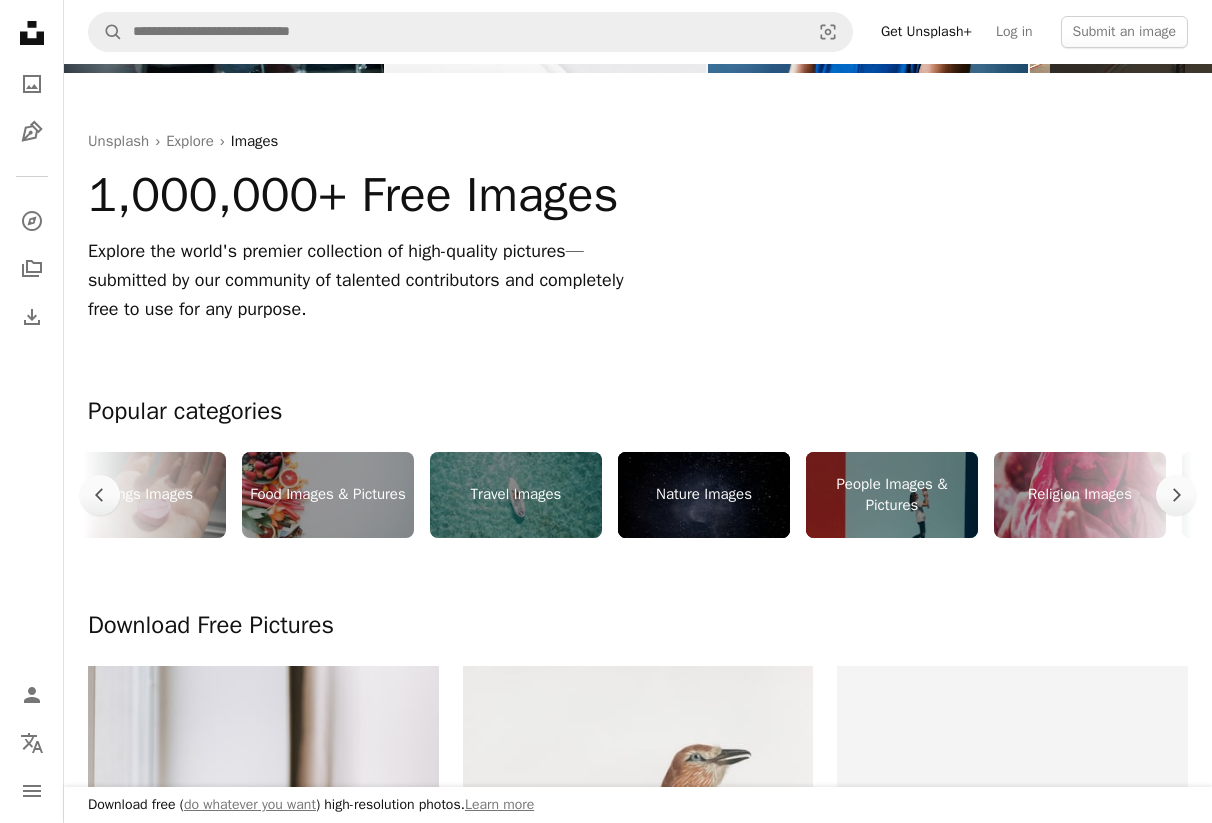 scroll, scrollTop: 0, scrollLeft: 600, axis: horizontal 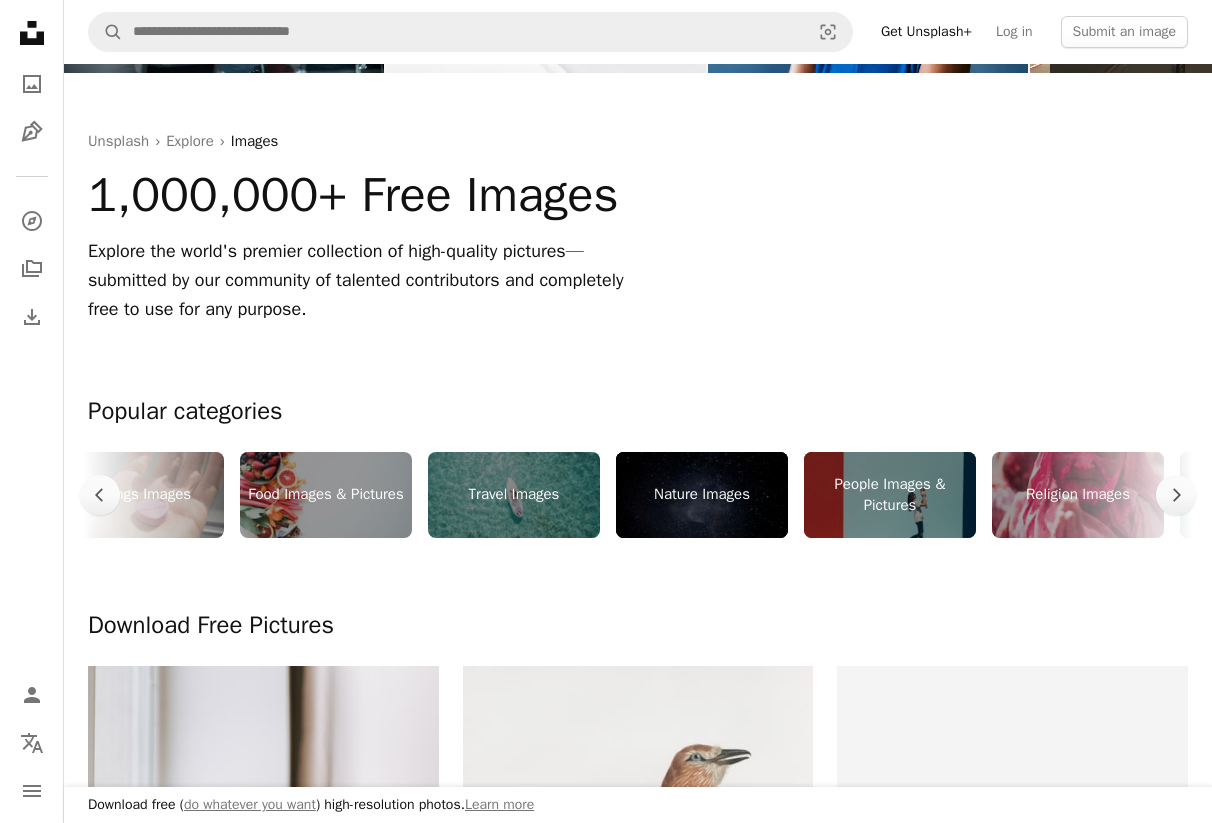 click on "Nature Images" at bounding box center (702, 495) 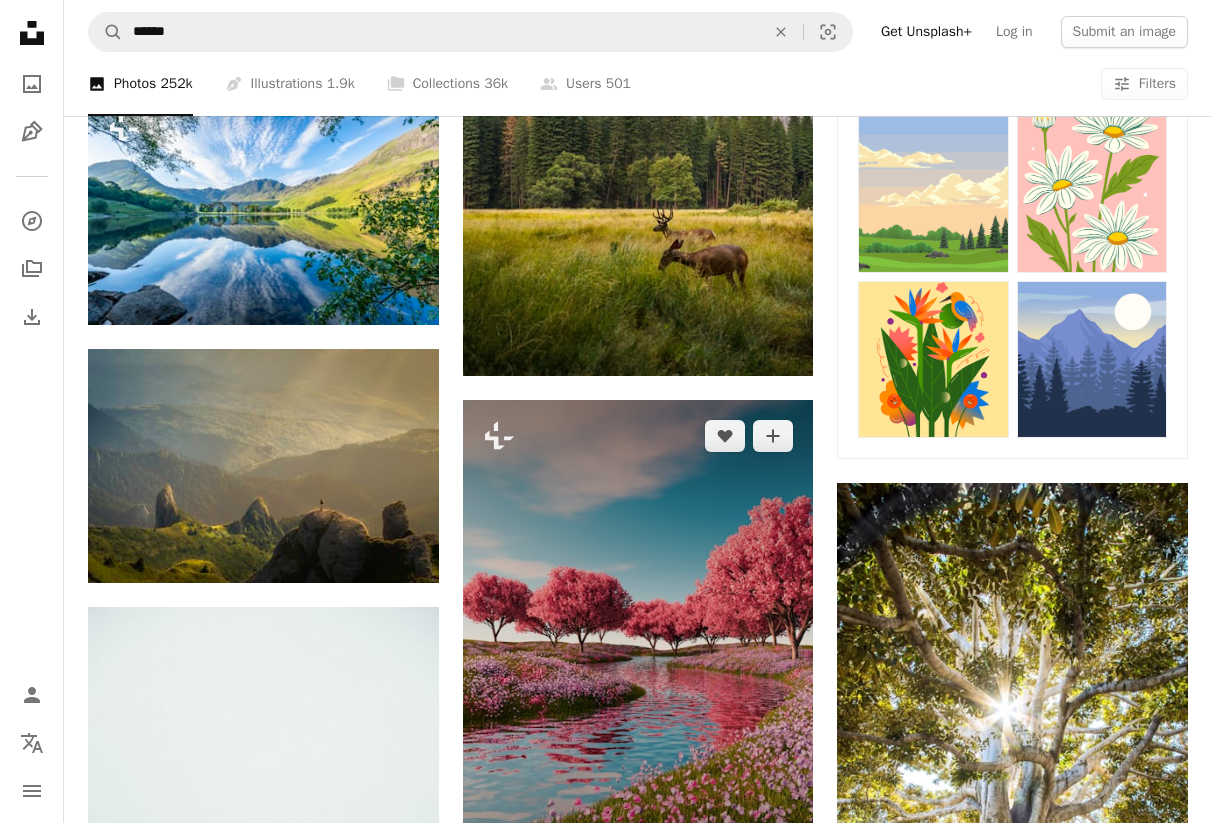 scroll, scrollTop: 918, scrollLeft: 0, axis: vertical 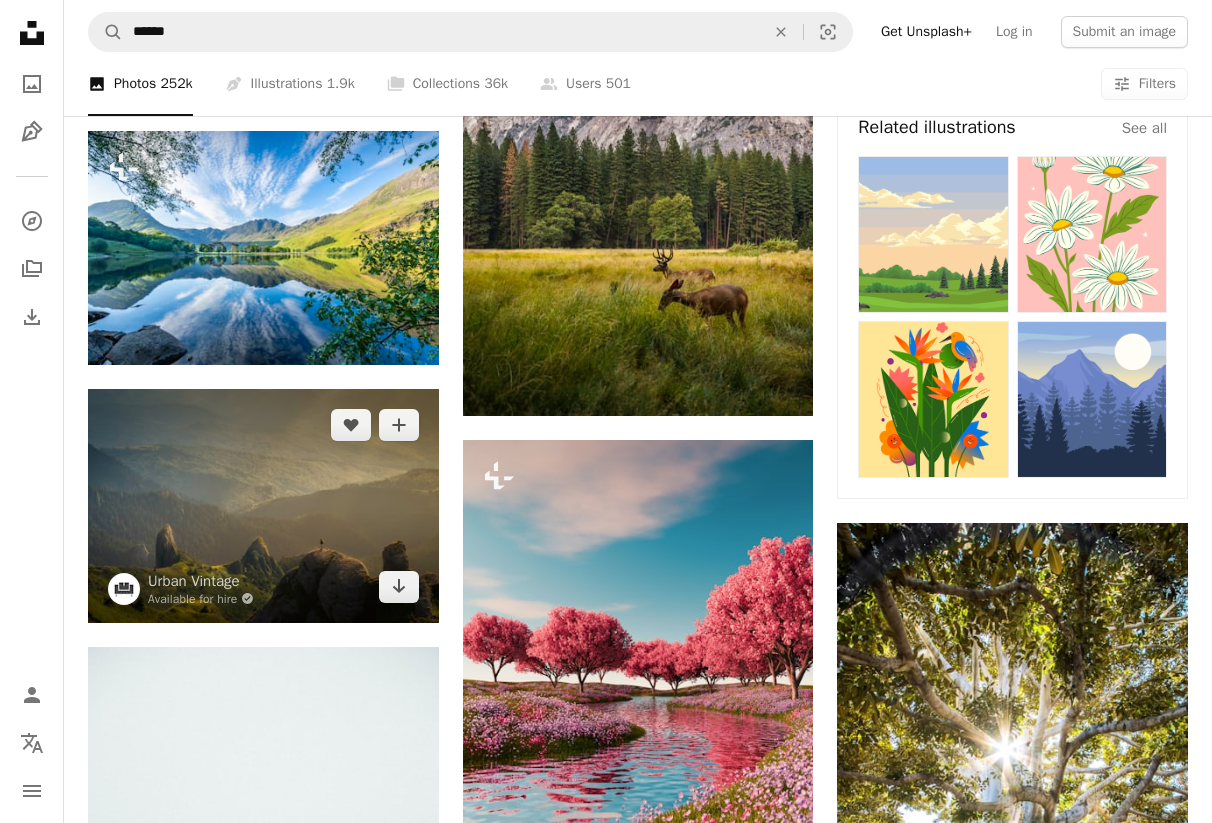 click at bounding box center (263, 505) 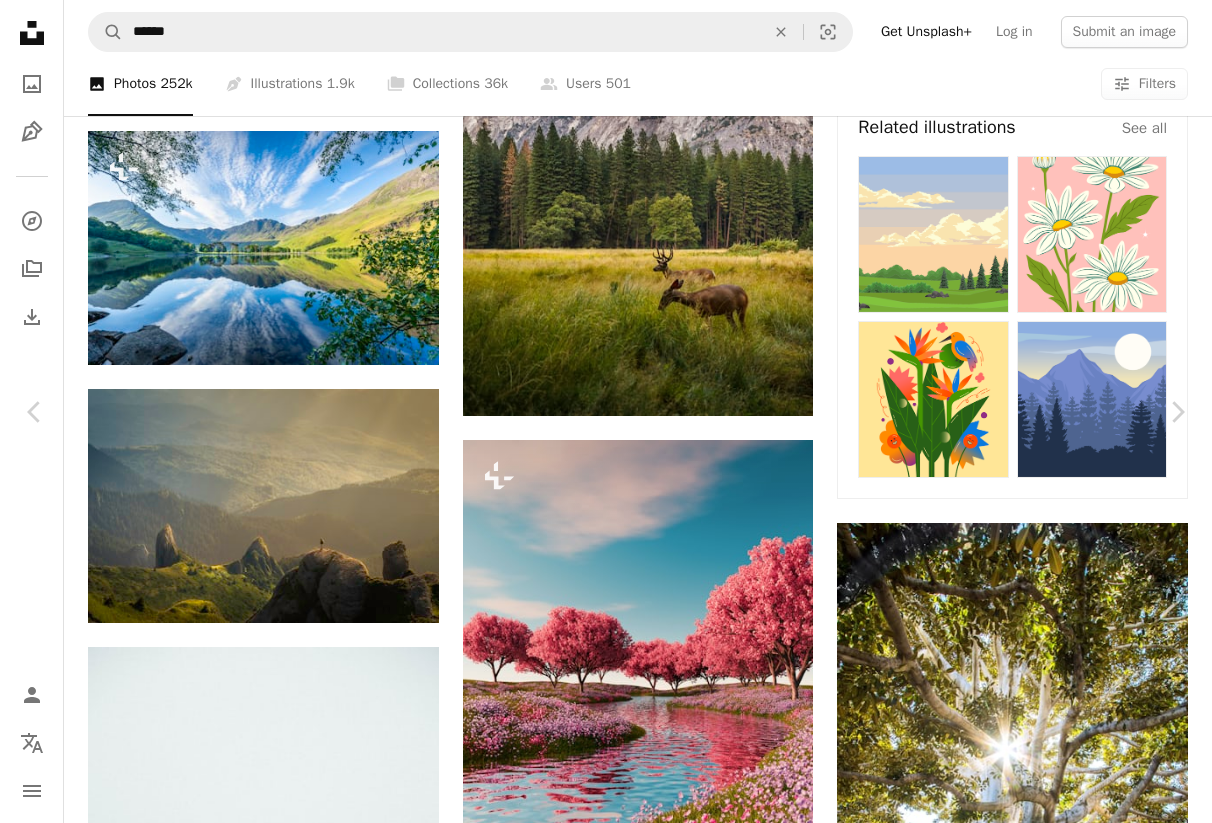 click at bounding box center [598, 4720] 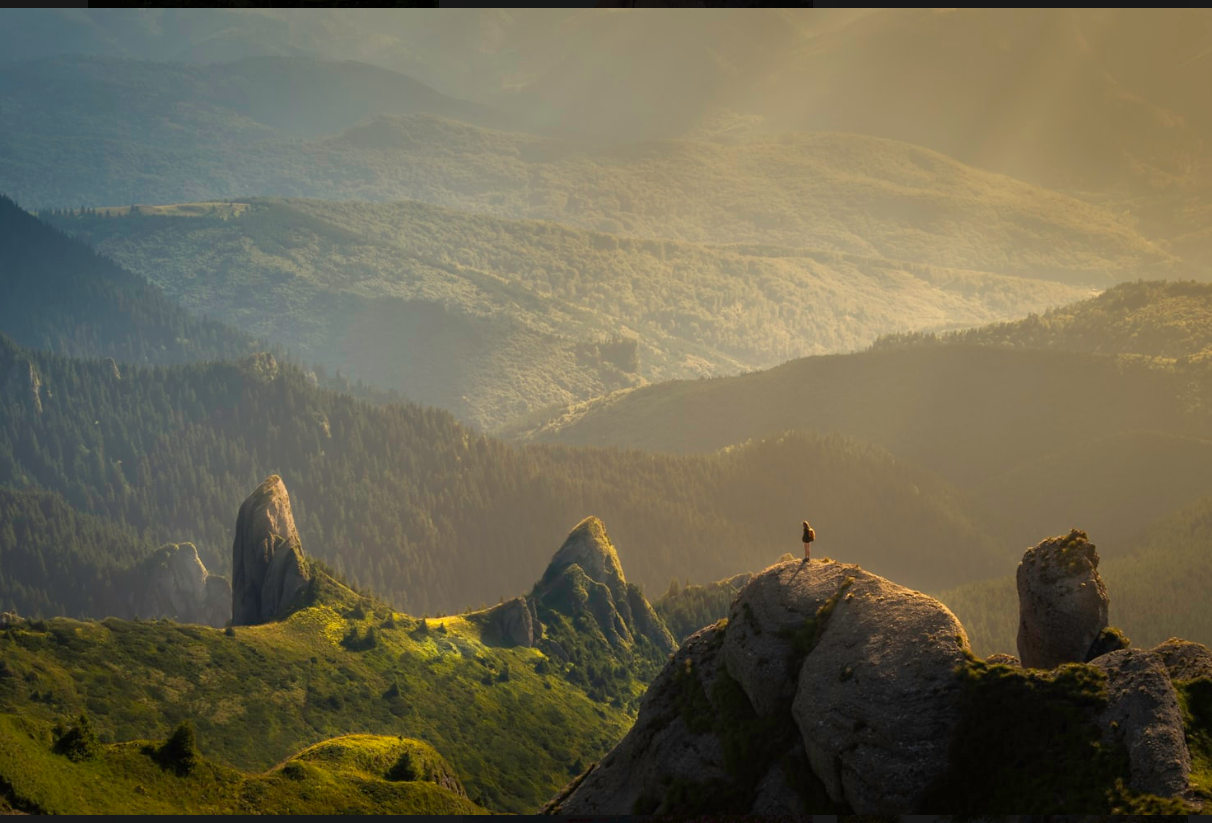 click at bounding box center [606, 411] 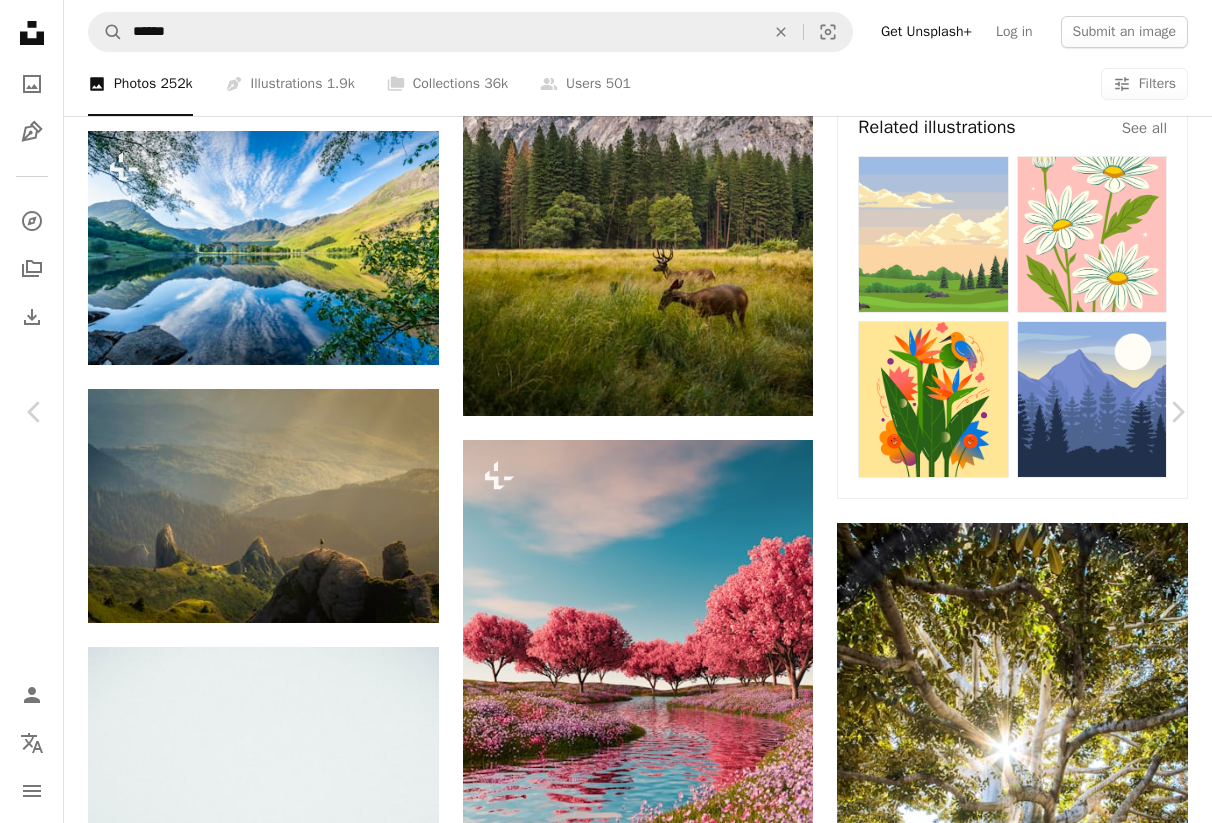click on "Chevron down" 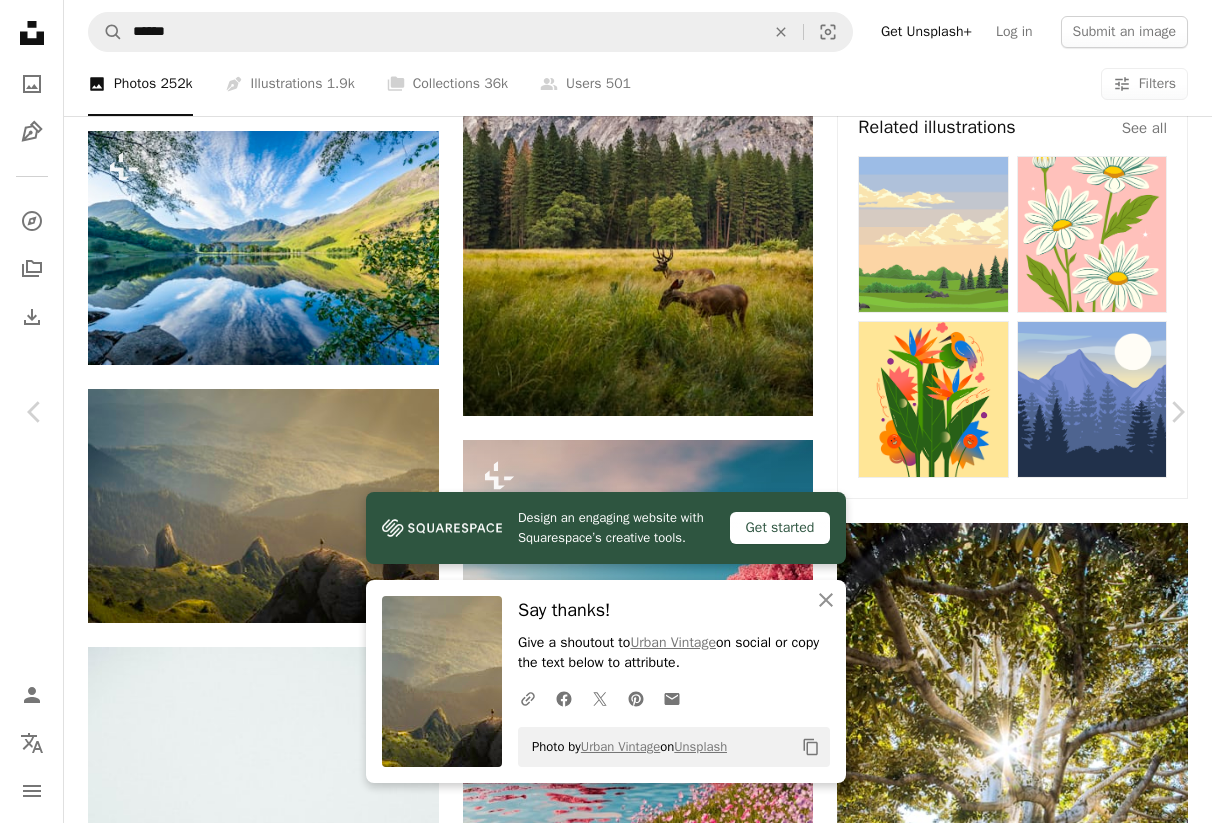 click on "An X shape Chevron left Chevron right Design an engaging website with Squarespace’s creative tools. Get started An X shape Close Say thanks! Give a shoutout to  [BRAND]  on social or copy the text below to attribute. A URL sharing icon (chains) Facebook icon X (formerly Twitter) icon Pinterest icon An envelope Photo by  [BRAND]  on  Unsplash
Copy content [BRAND] Available for hire A checkmark inside of a circle A heart A plus sign Download free Chevron down Zoom in Views 191,806,490 Downloads 2,132,656 Featured in Photos ,  Travel ,  Nature A forward-right arrow Share Info icon Info More Actions Alone in the unspoilt wilderness A map marker [LOCATION], [COUNTRY] Calendar outlined Published on  [MONTH] [DAY], [YEAR] Camera NIKON CORPORATION, NIKON D90 Safety Free to use under the  Unsplash License 4K Images laptop wallpaper macbook wallpaper 1920x1080 wallpaper girl mac wallpaper 8k wallpaper sun windows 10 wallpaper aesthetic wallpaper peace 1080p wallpaper cool wallpaper cool background" at bounding box center (606, 4719) 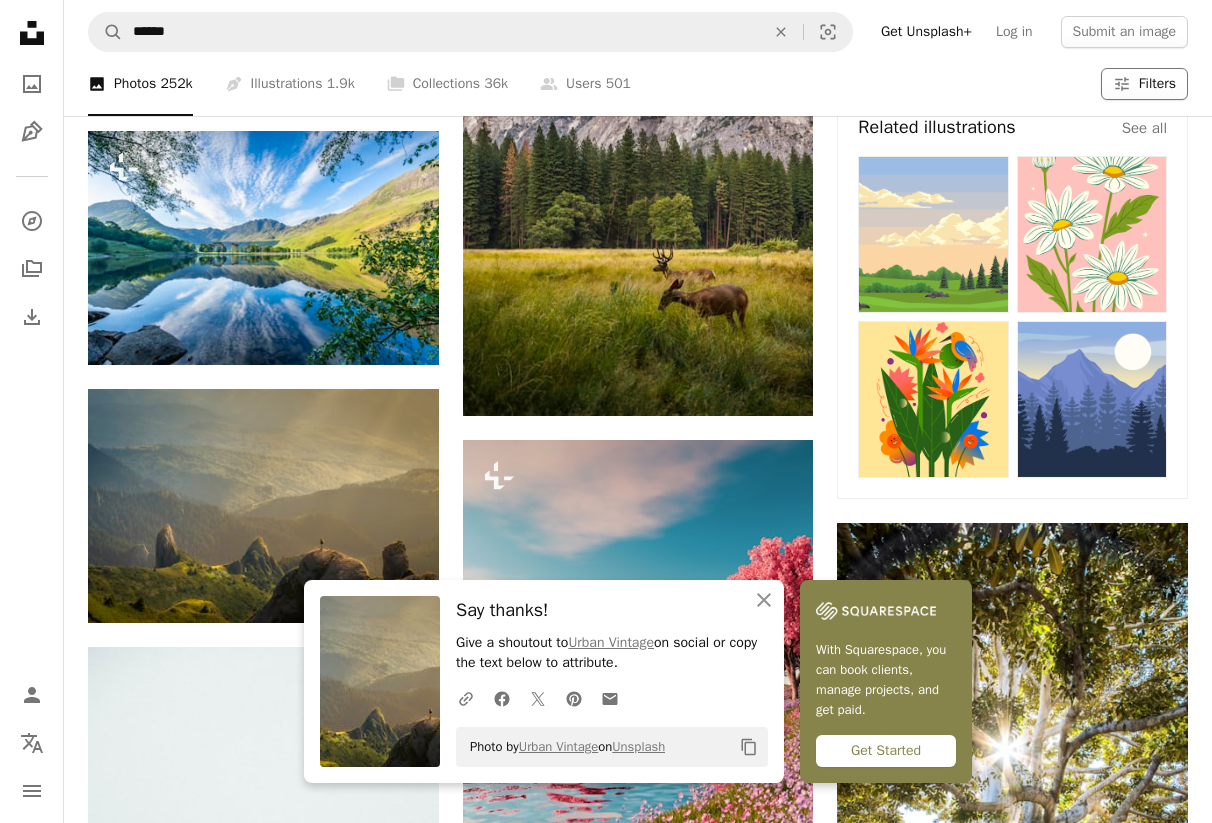 click on "Filters" at bounding box center (1157, 84) 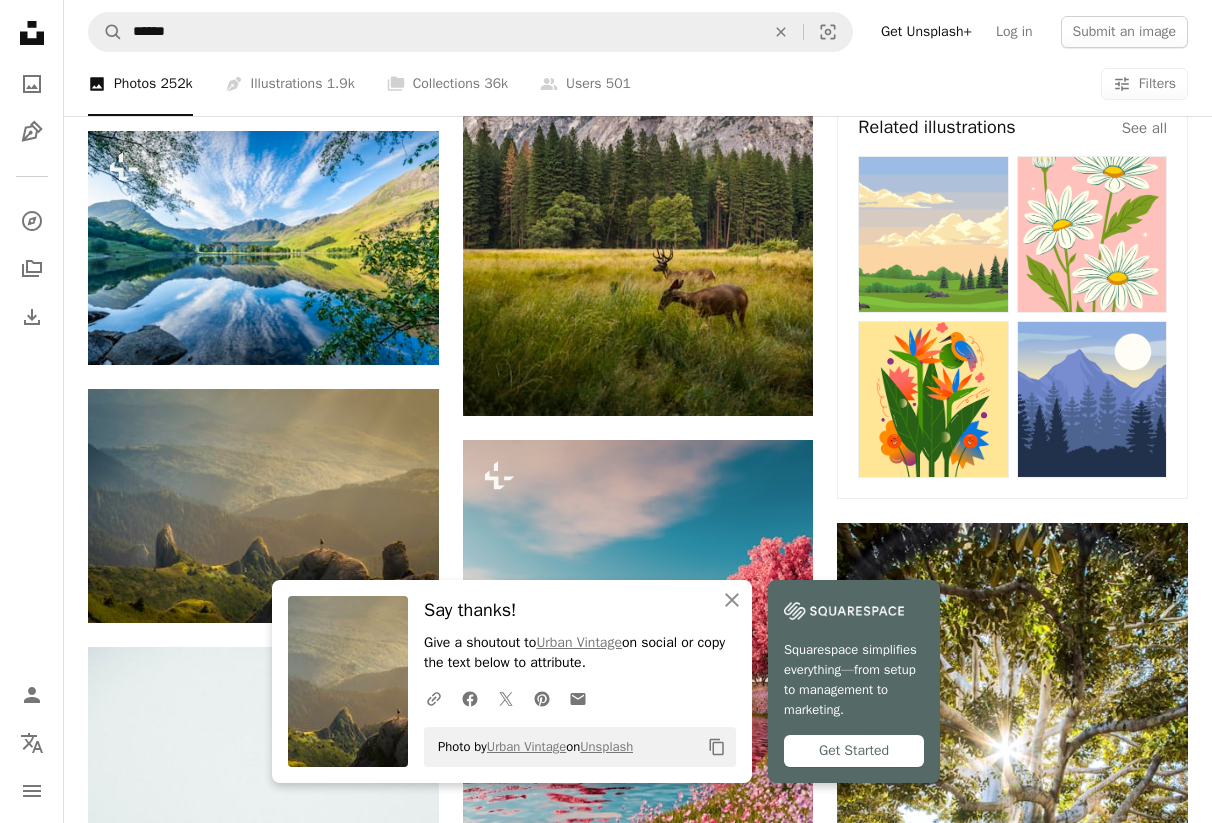click on "Landscape" at bounding box center (606, 4688) 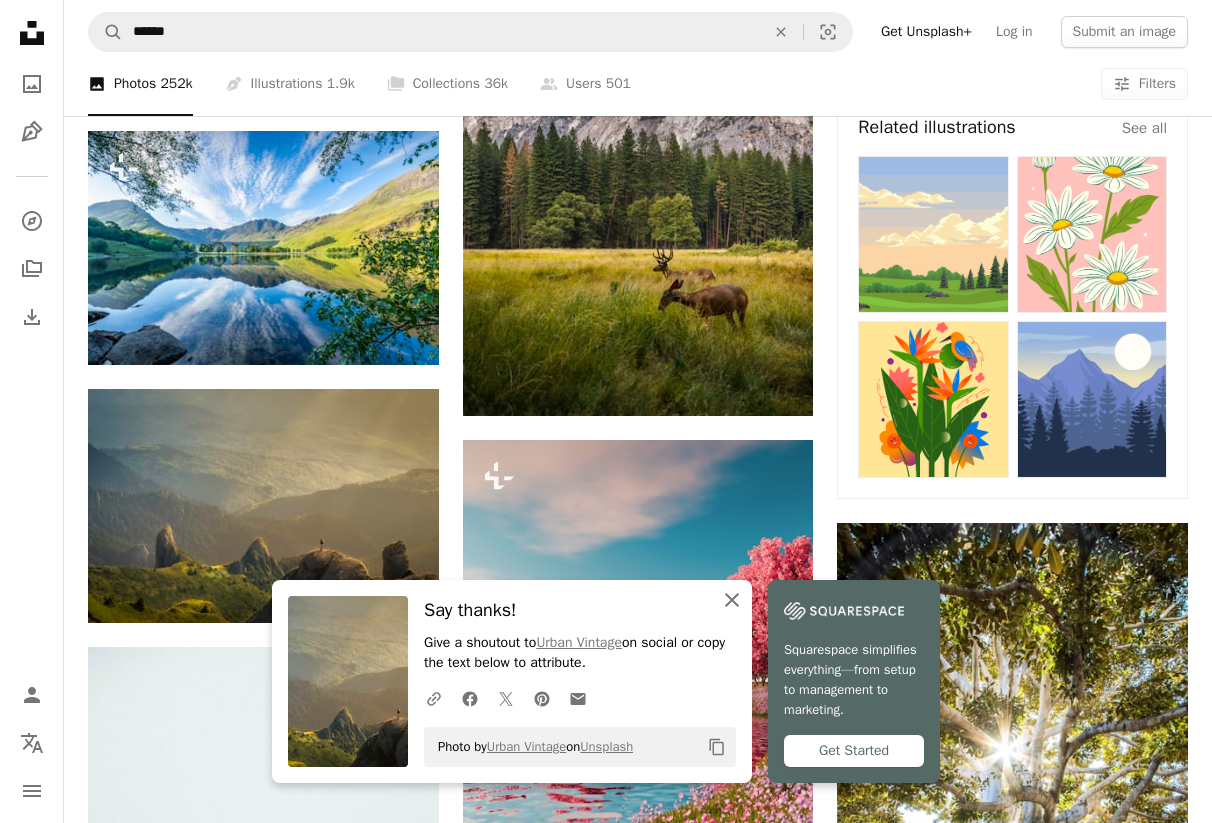 click on "An X shape" 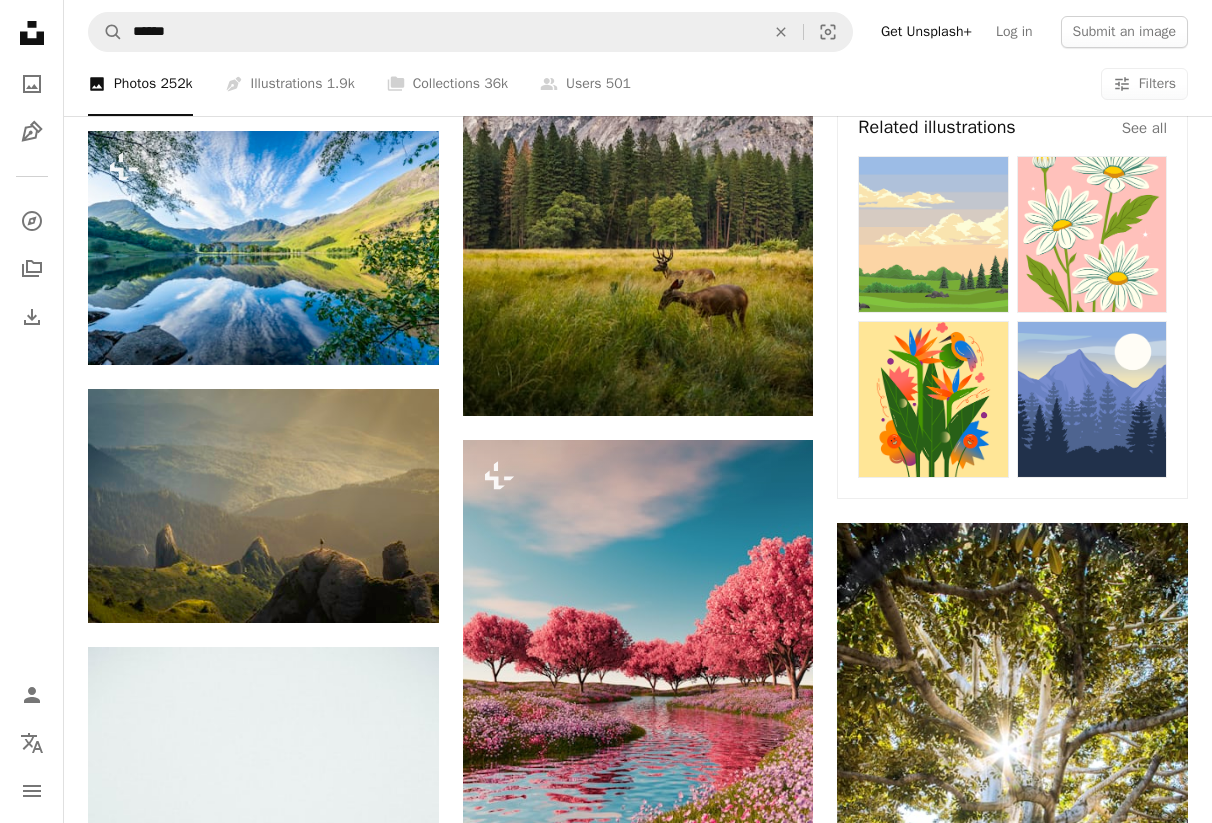 click on "Apply" at bounding box center (875, 5033) 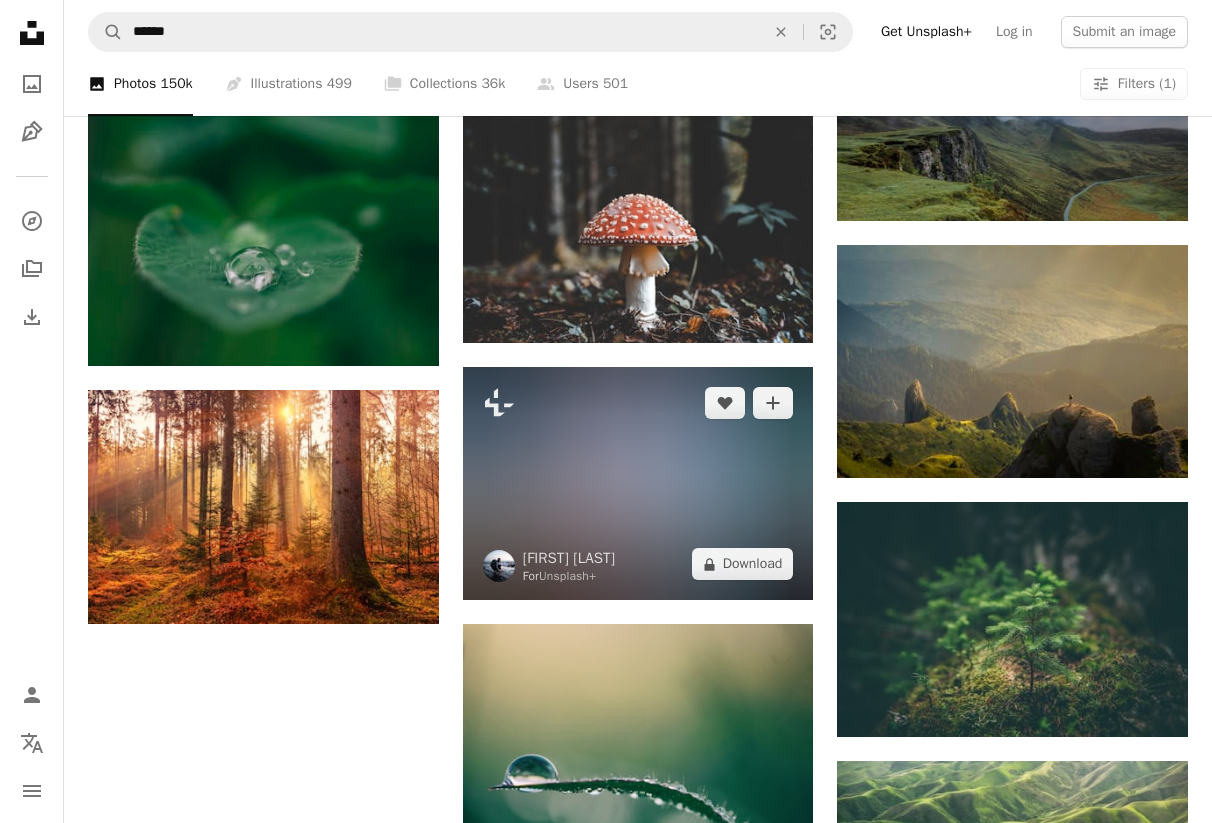 scroll, scrollTop: 1020, scrollLeft: 0, axis: vertical 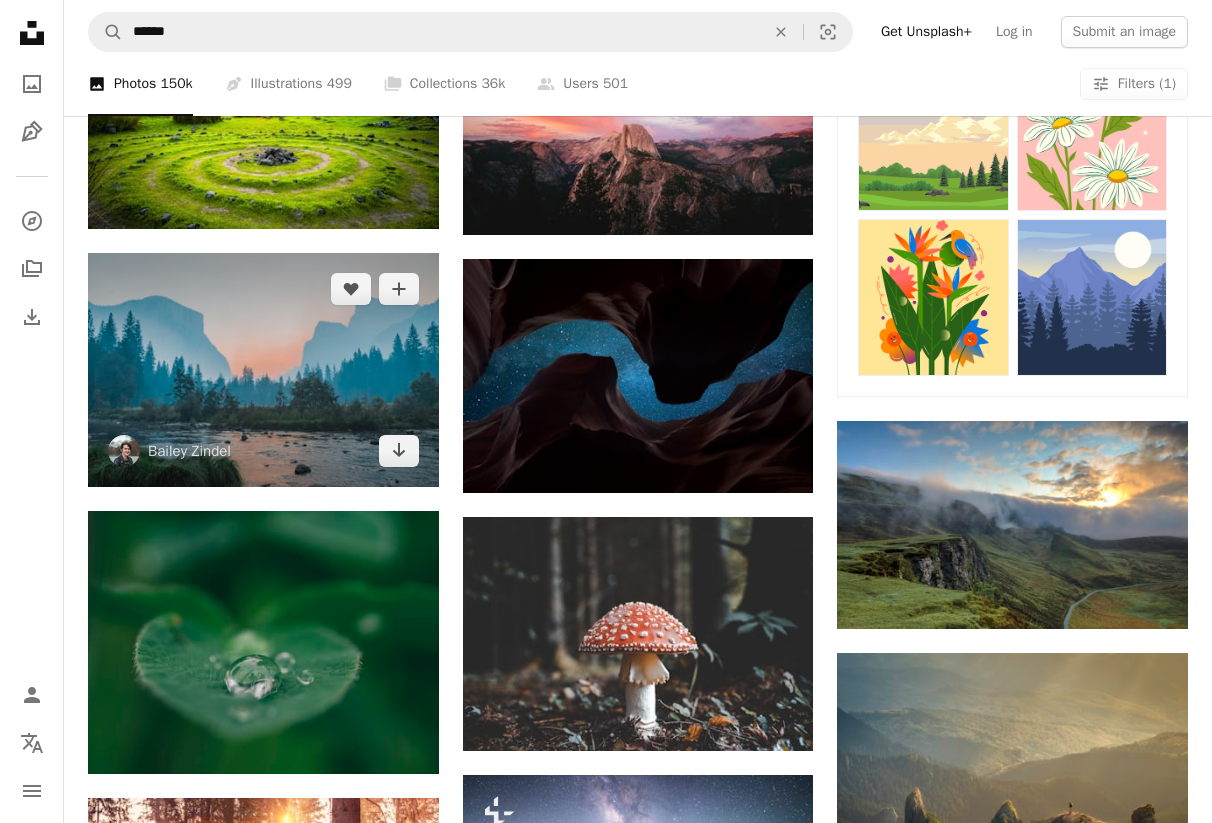 click at bounding box center [263, 370] 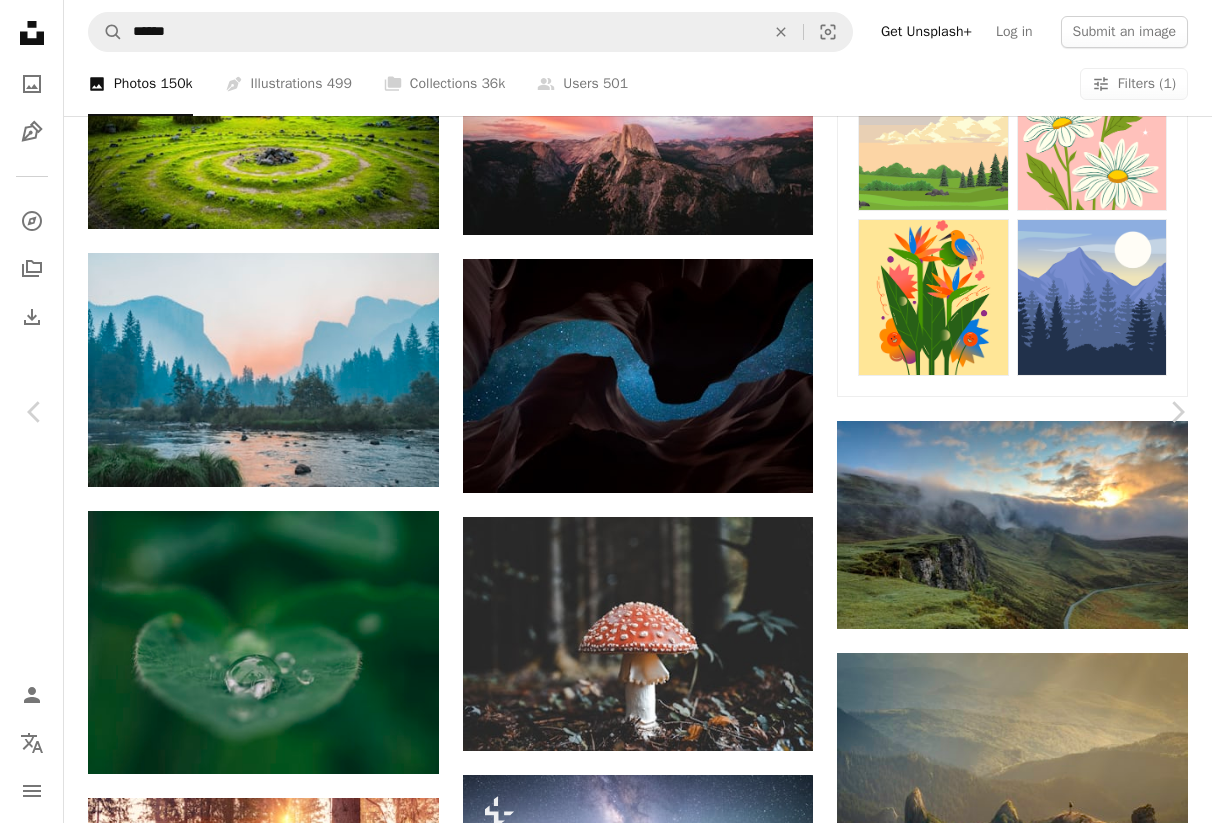 click 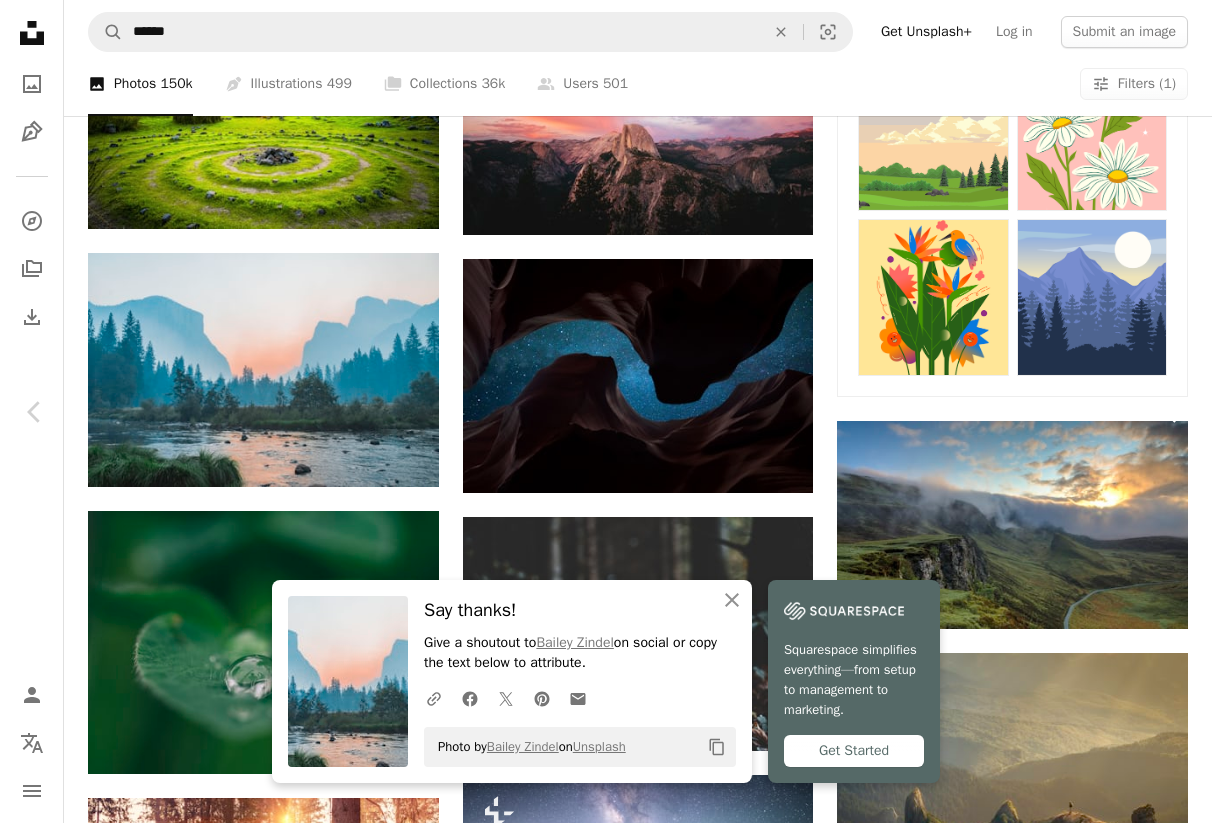 click on "Chevron right" at bounding box center [1177, 412] 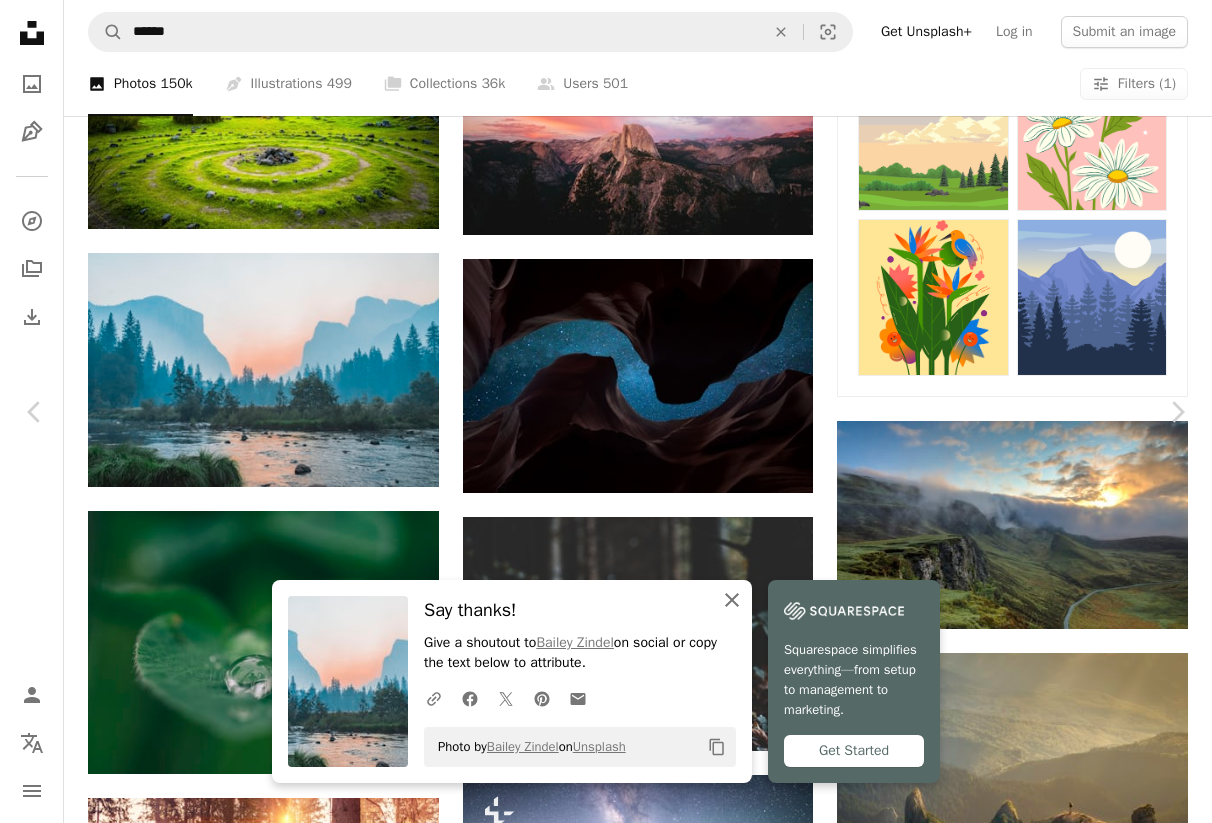 click 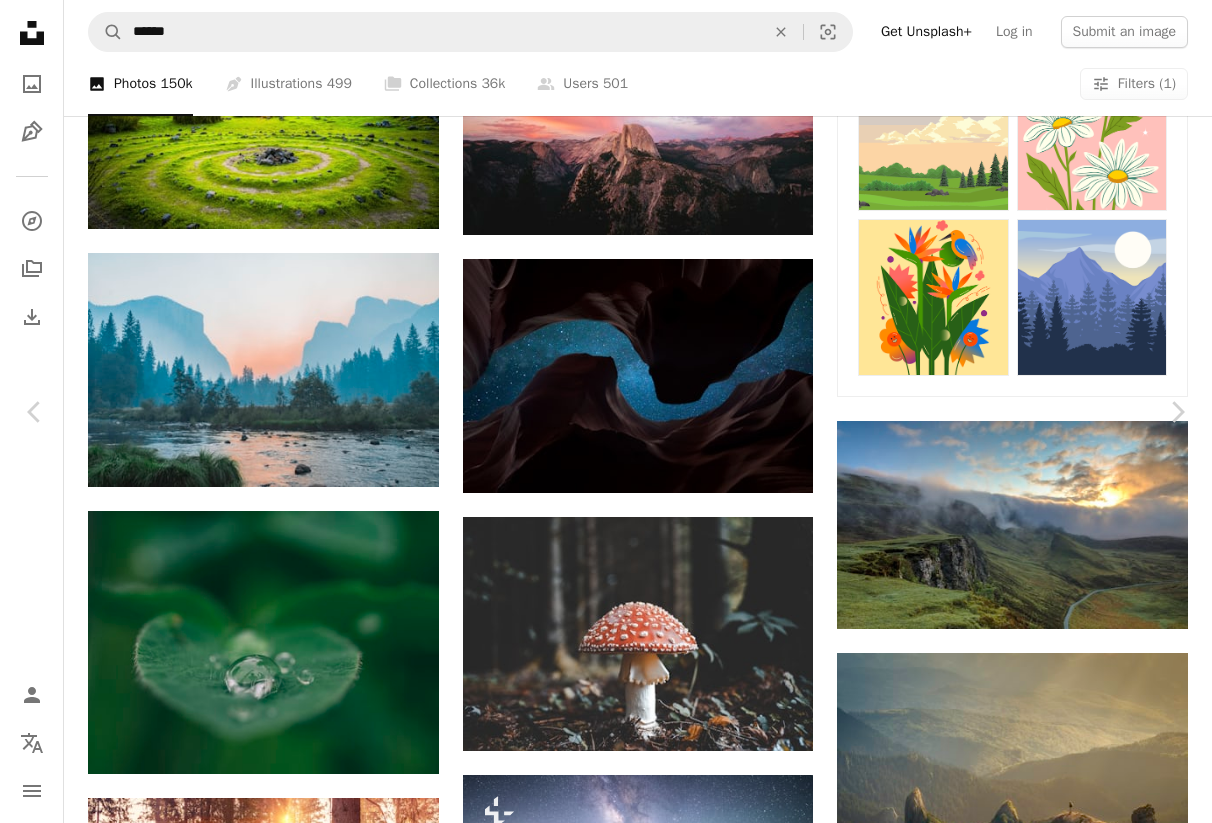 click on "An X shape Chevron left Chevron right [FIRST] [LAST] Available for hire A checkmark inside of a circle A heart A plus sign Download free Chevron down Zoom in Views 70,538,932 Downloads 1,239,582 Featured in Photos ,  Cool Tones ,  Nature A forward-right arrow Share Info icon Info More Actions Star Night Sky Ravine Calendar outlined Published on  [DATE] Camera Panasonic, DMC-GH4 Safety Free to use under the  Unsplash License abstract travel blue night sky desert galaxy stars space wallpaper rock Creative Images outdoors space background explore star wallpaper astrophotography beautiful background nightlife looking up star background bing wallpaper Free pictures Browse premium related images on iStock  |  Save 20% with code UNSPLASH20 View more on iStock  ↗ Related images A heart A plus sign [FIRST] [LAST] Available for hire A checkmark inside of a circle Arrow pointing down Plus sign for Unsplash+ A heart A plus sign [FIRST] [LAST] For  Unsplash+ A lock Download A heart A plus sign [FIRST] [LAST] A heart A heart" at bounding box center [606, 3416] 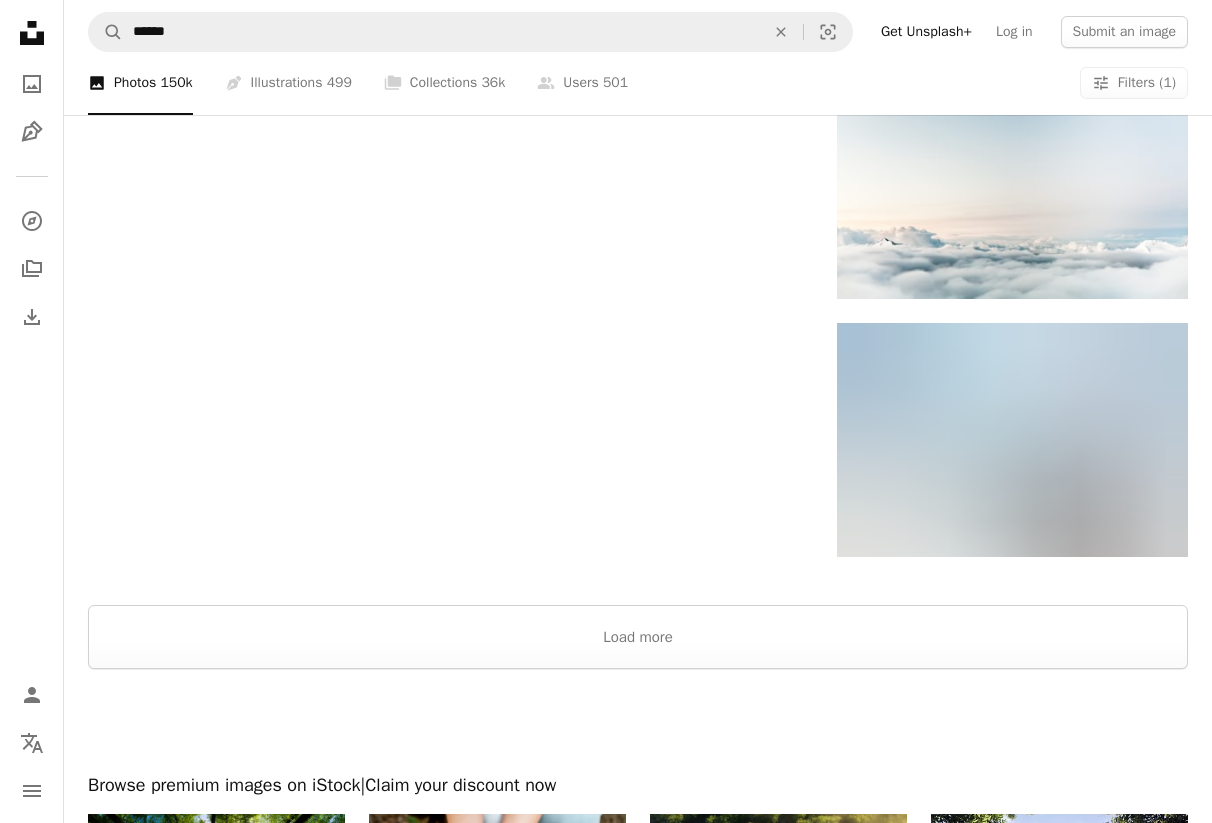 scroll, scrollTop: 2589, scrollLeft: 0, axis: vertical 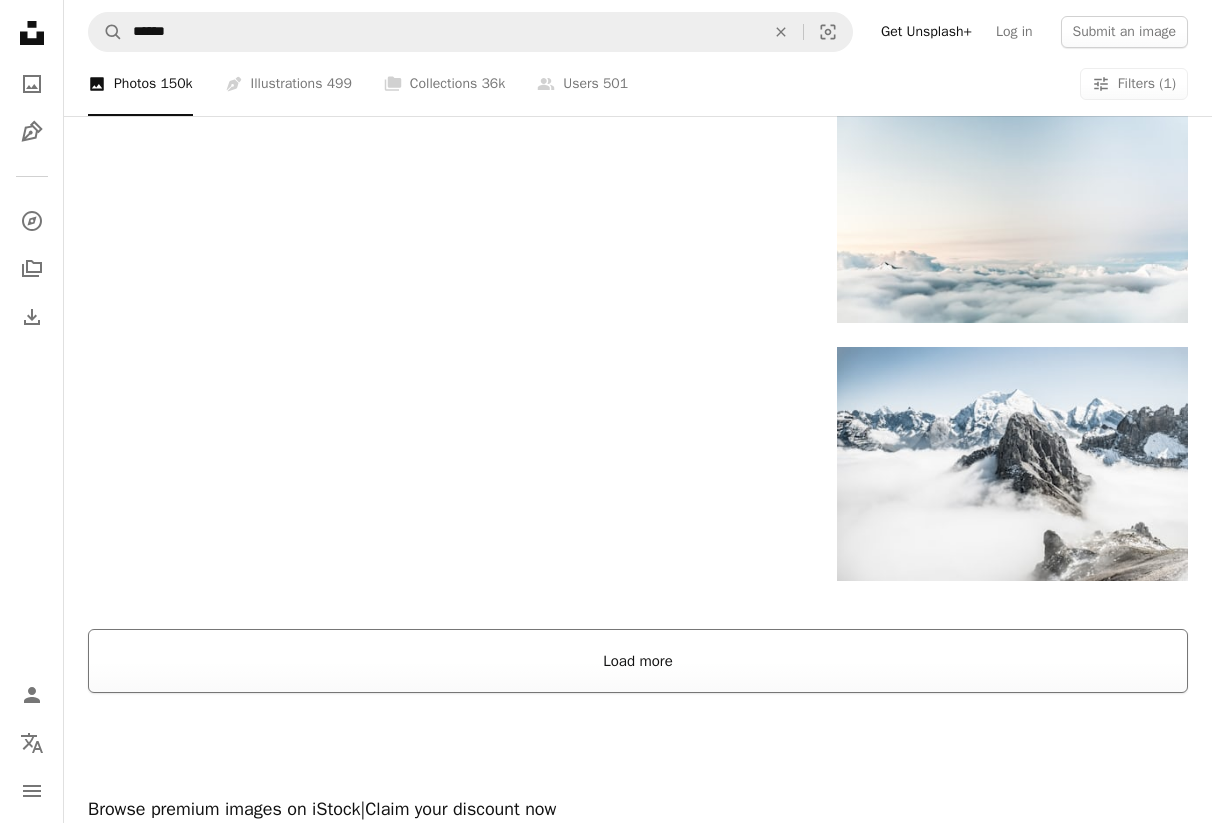 click on "Load more" at bounding box center (638, 661) 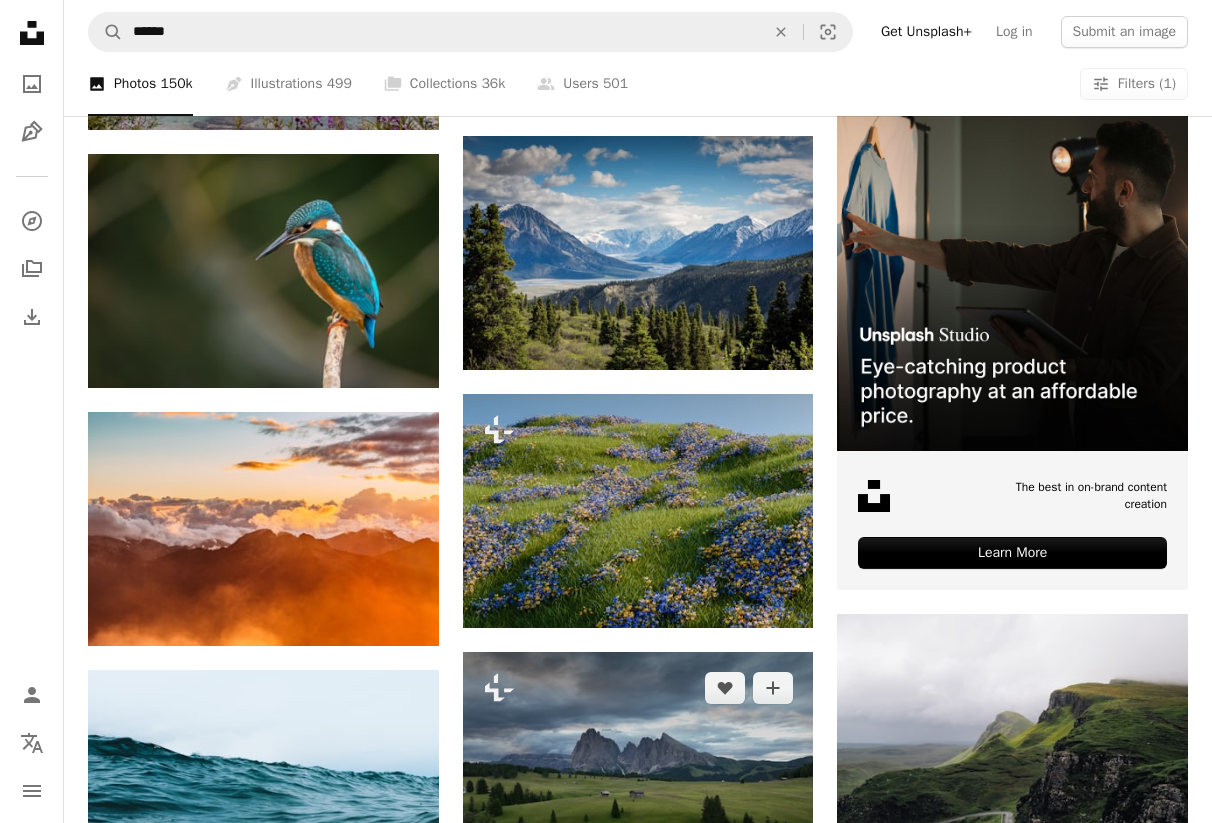 scroll, scrollTop: 5445, scrollLeft: 0, axis: vertical 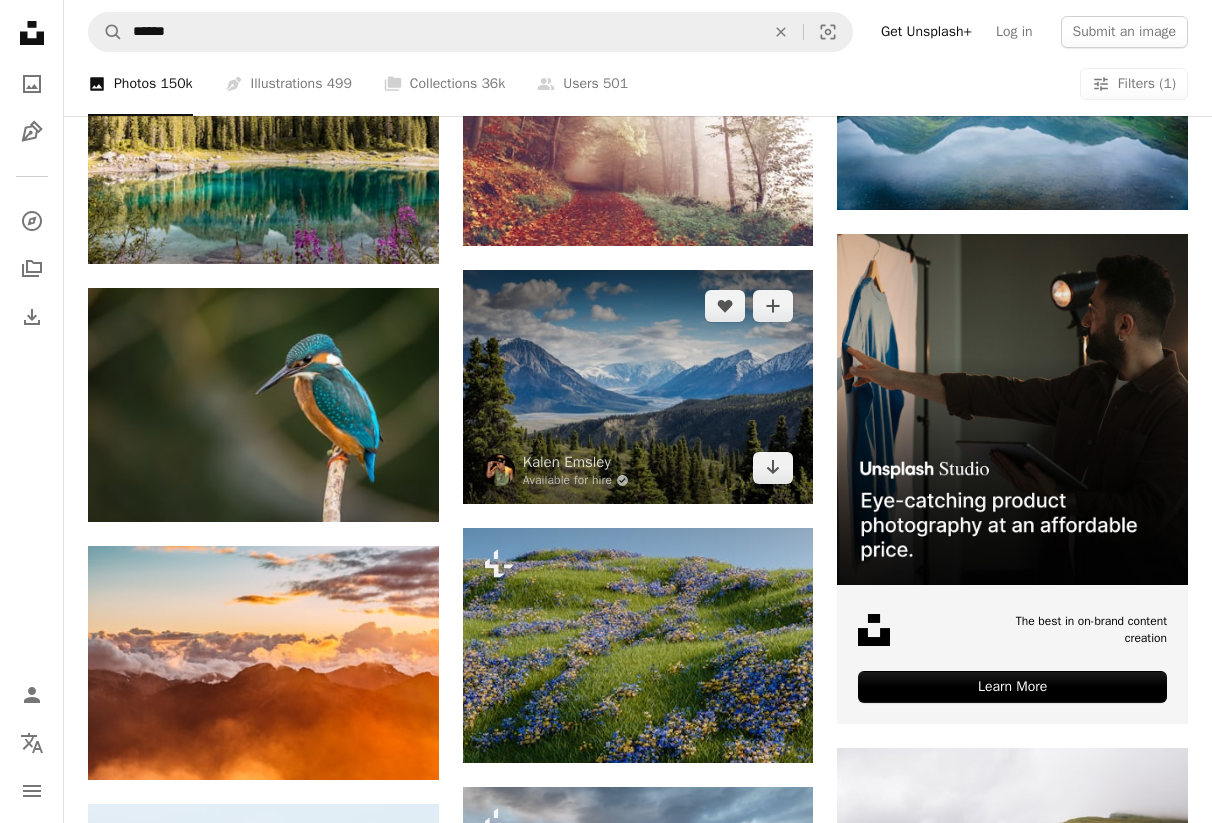 click at bounding box center [638, 387] 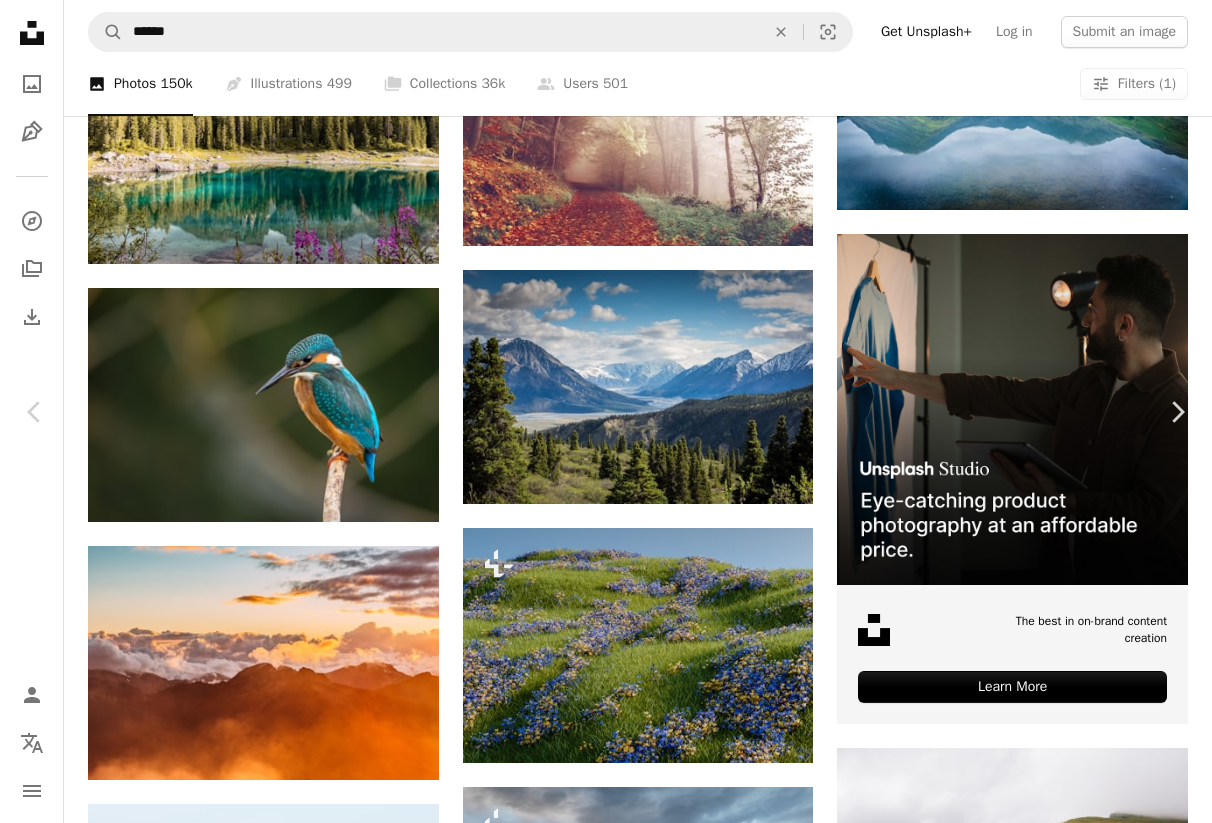 click on "Chevron down" 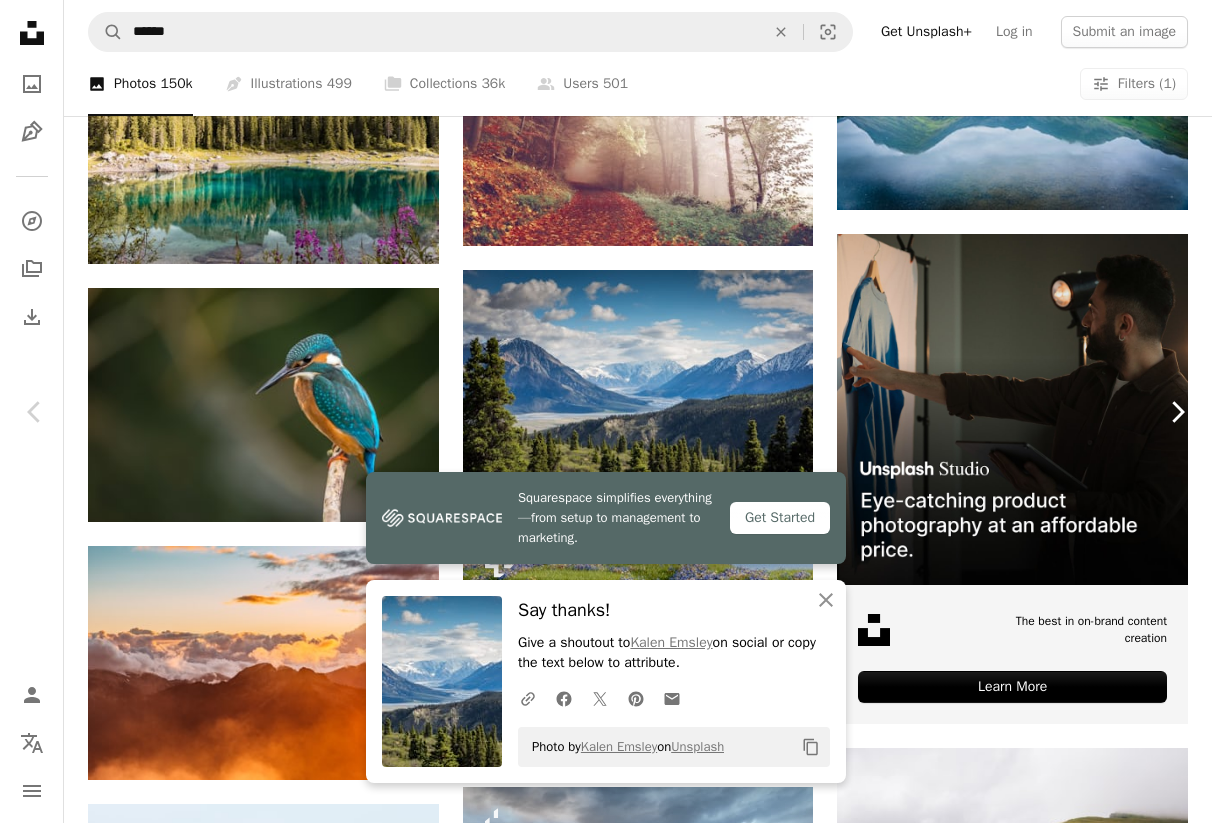 click on "Chevron right" at bounding box center [1177, 412] 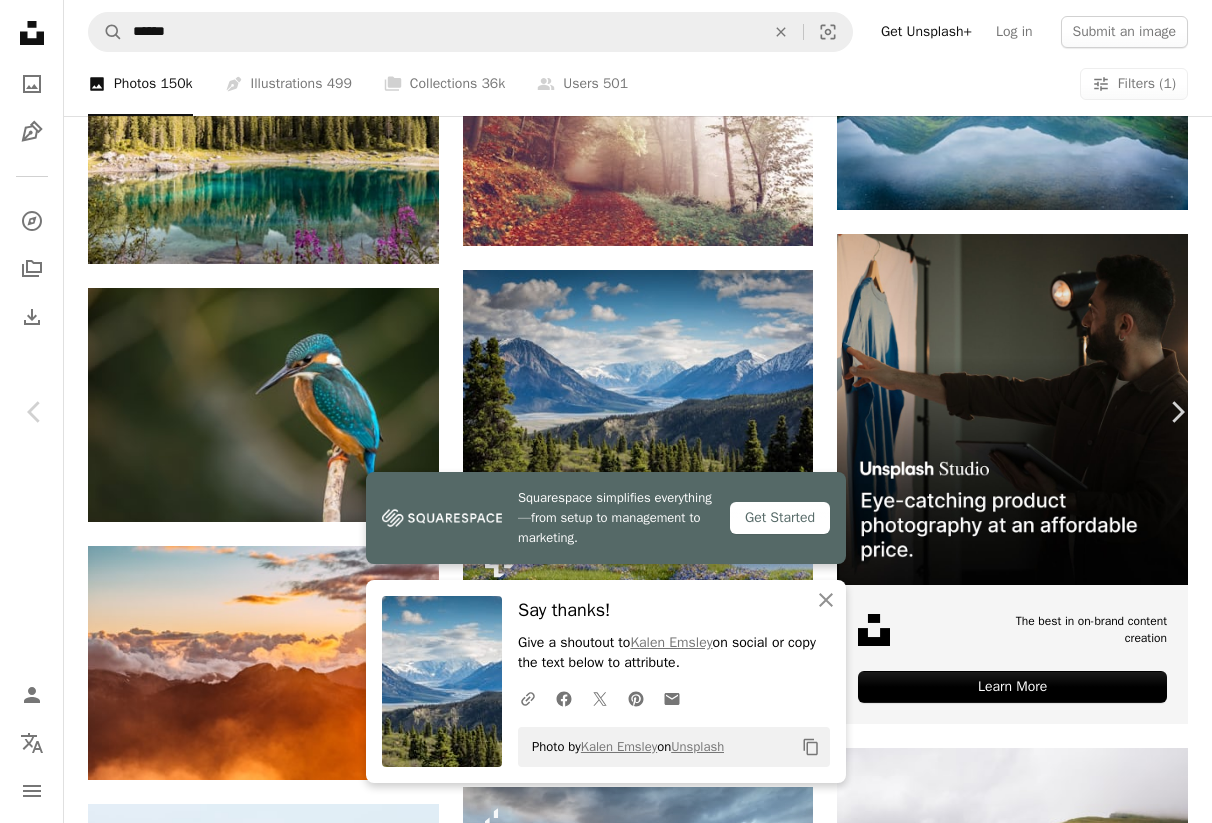 drag, startPoint x: 30, startPoint y: 29, endPoint x: 44, endPoint y: 41, distance: 18.439089 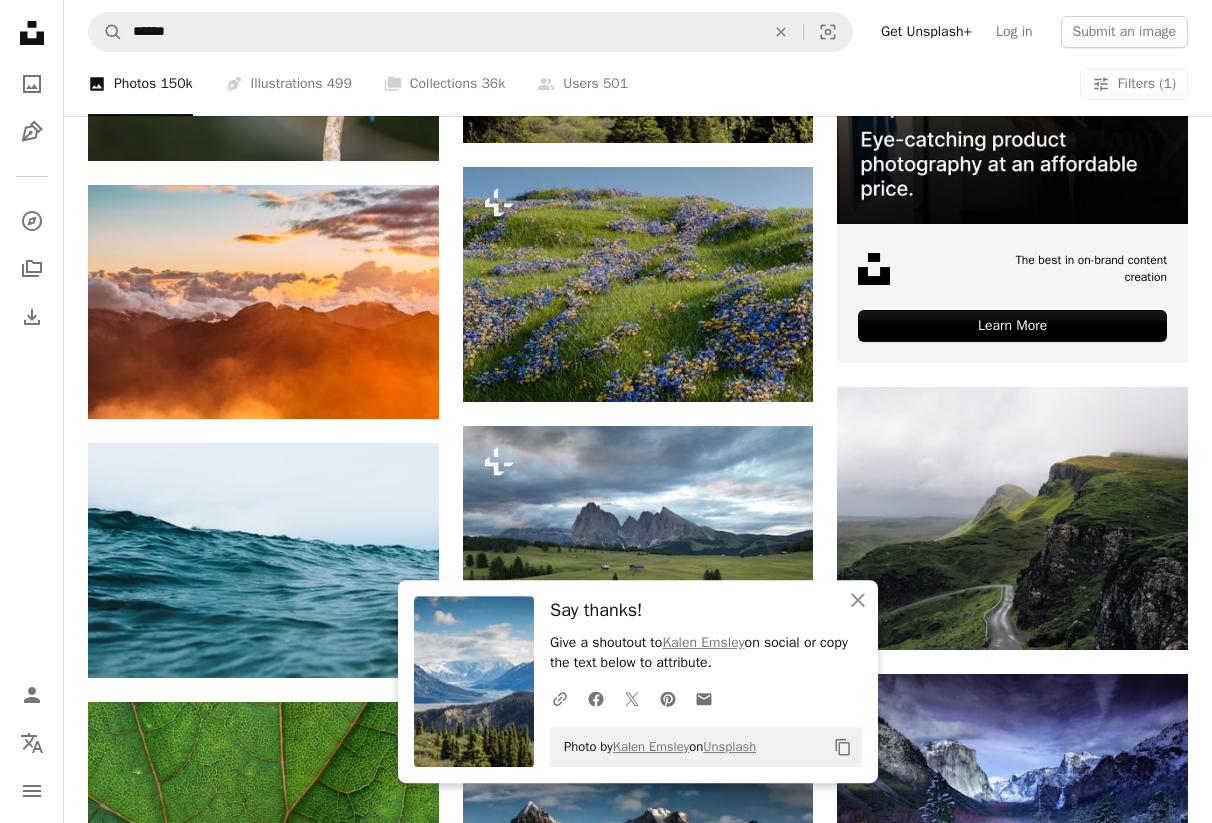 scroll, scrollTop: 5955, scrollLeft: 0, axis: vertical 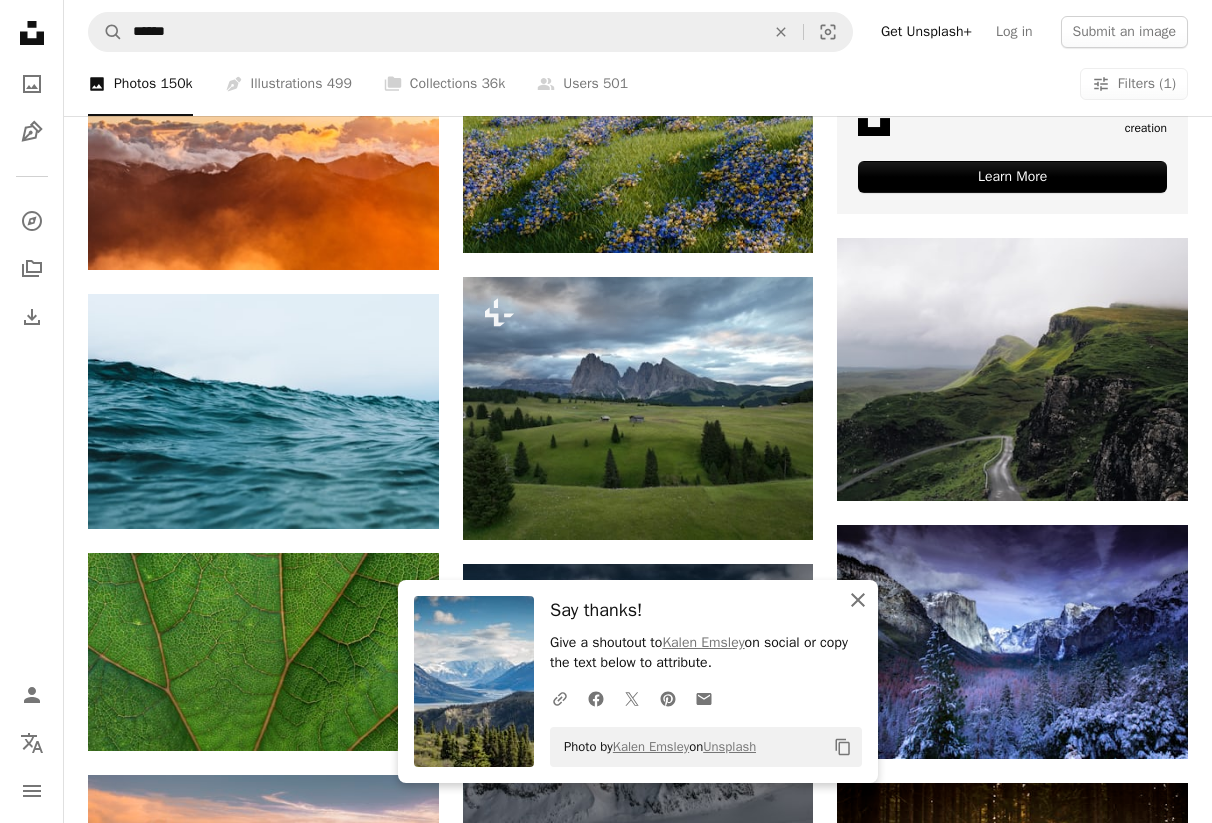 click on "An X shape" 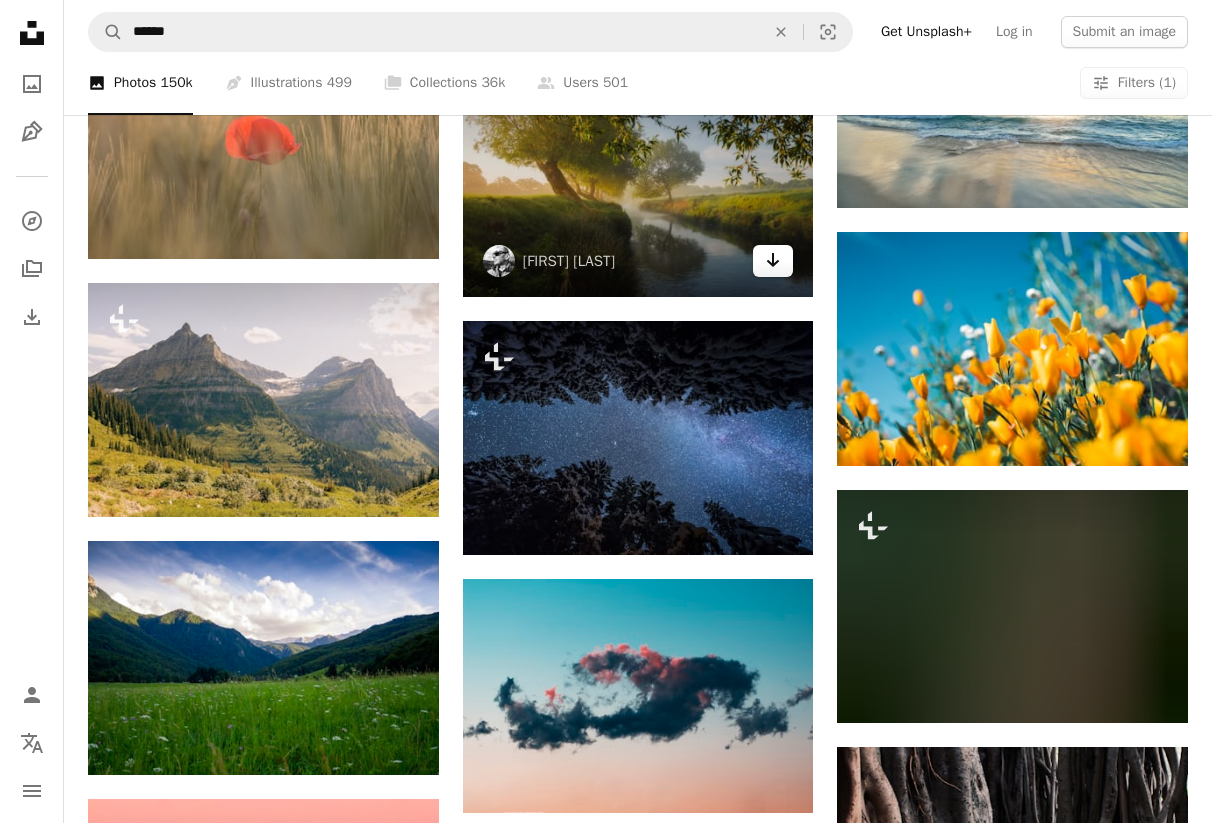 scroll, scrollTop: 8505, scrollLeft: 0, axis: vertical 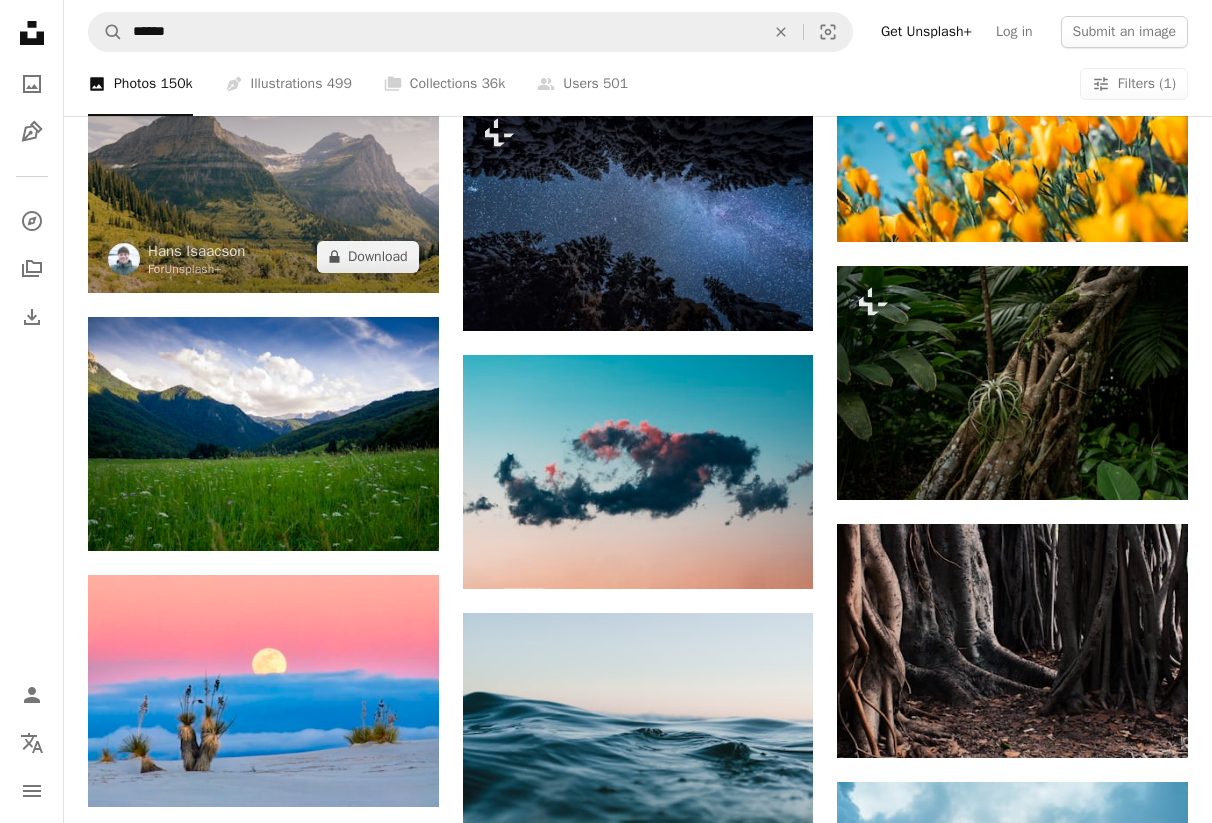 click at bounding box center (263, 176) 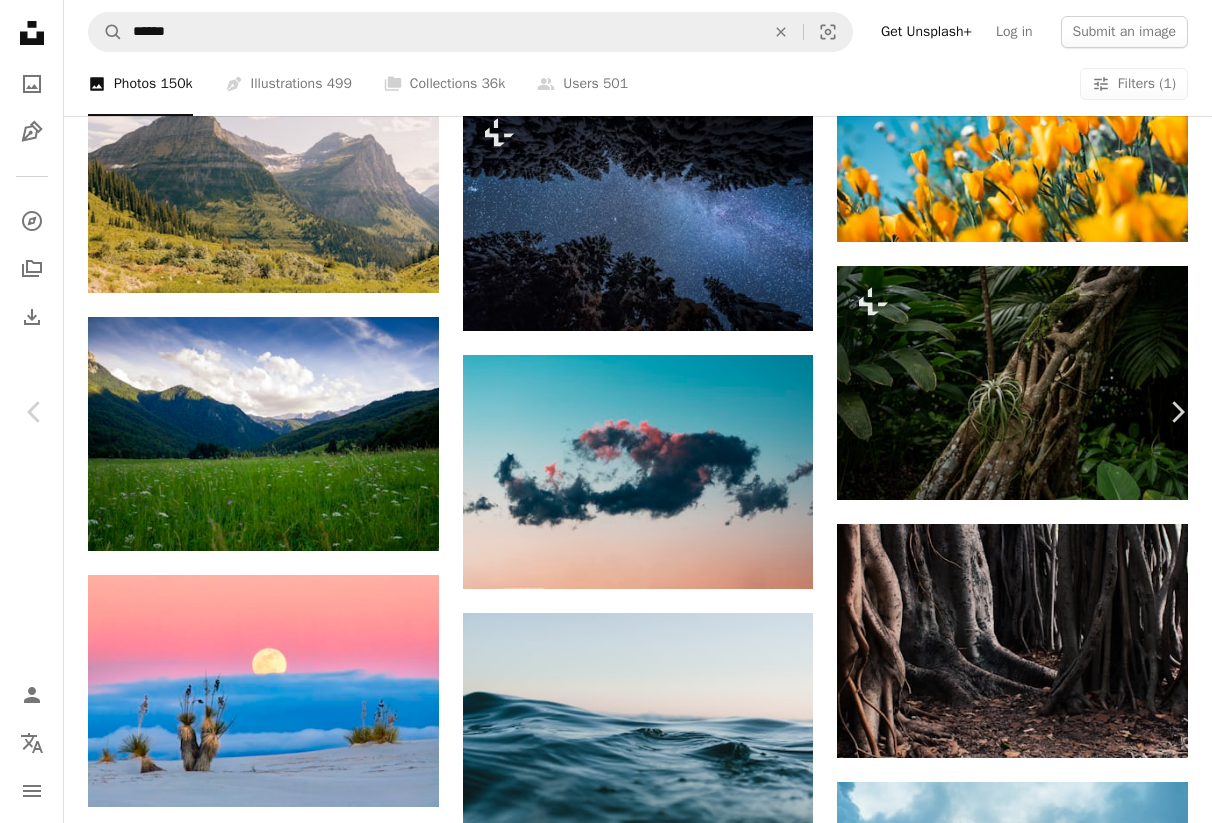 click on "A lock Download" at bounding box center [1051, 3964] 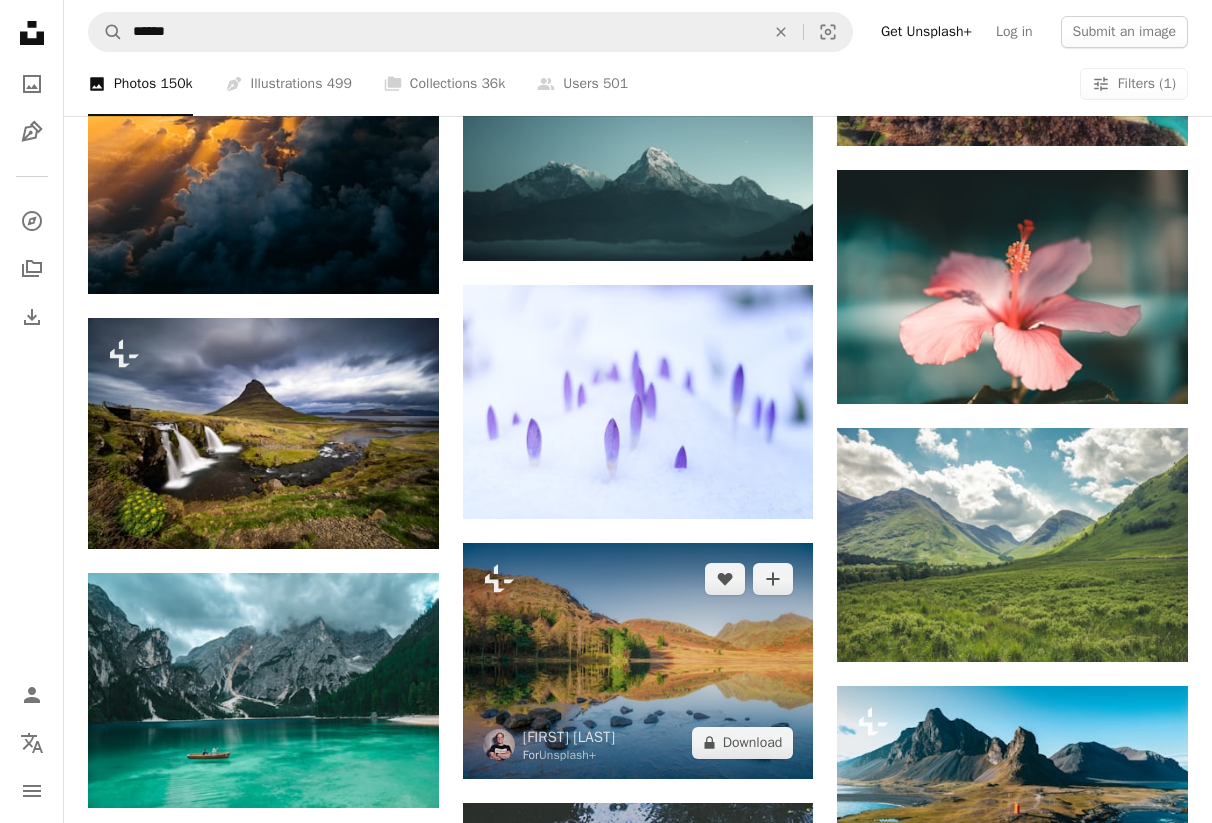 scroll, scrollTop: 12789, scrollLeft: 0, axis: vertical 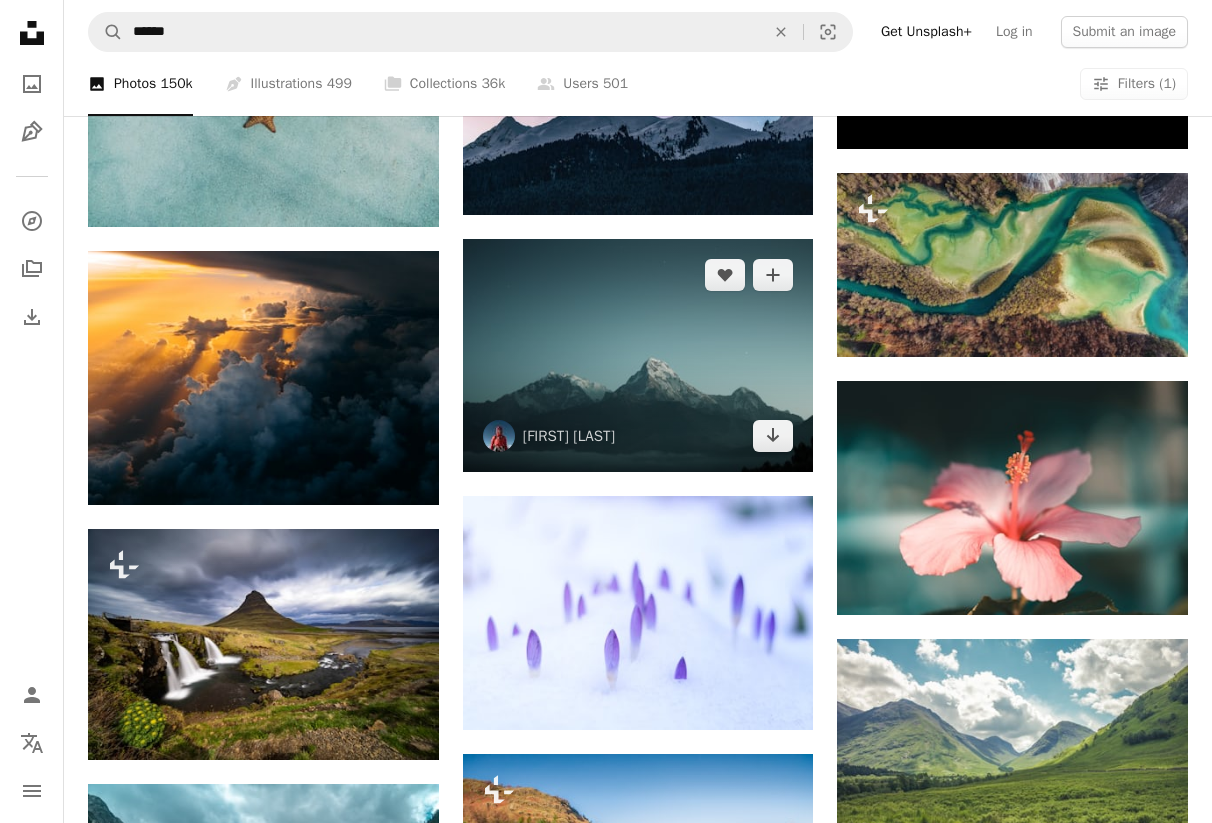 click at bounding box center [638, 355] 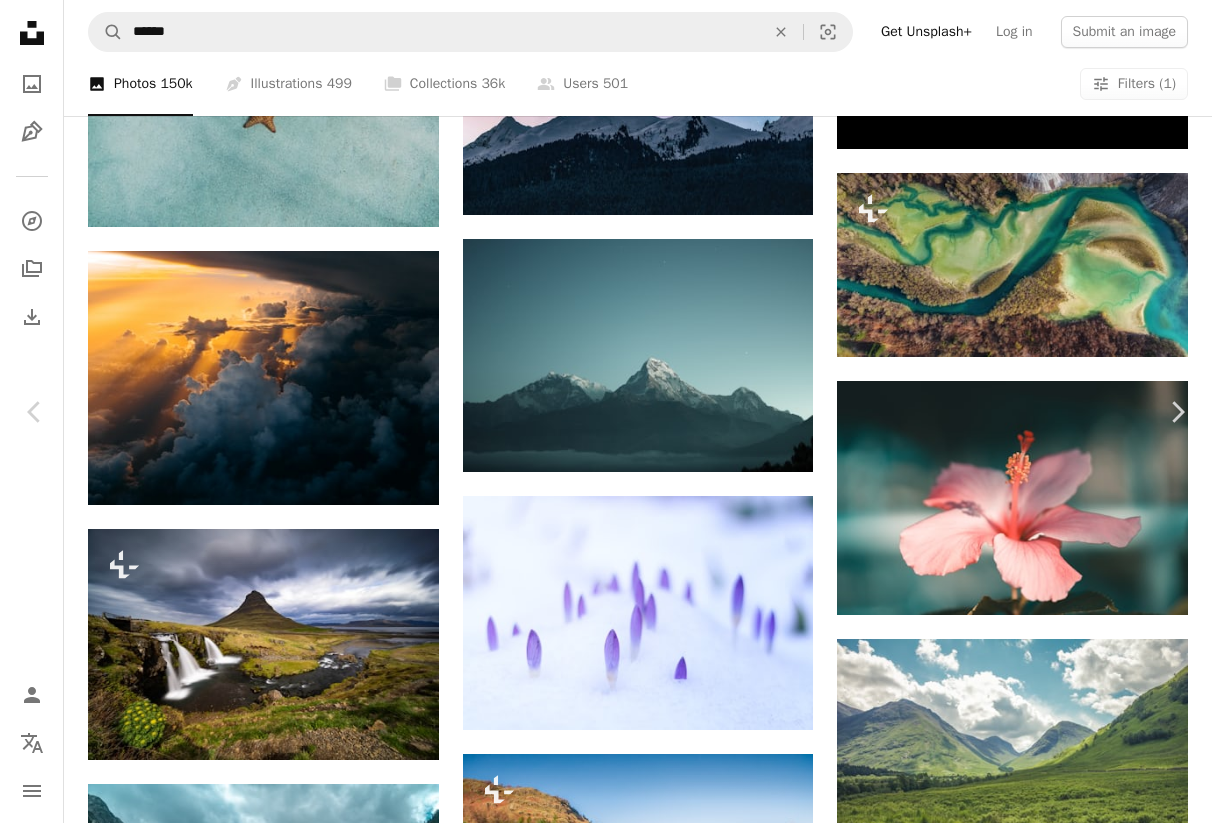 click on "Chevron down" 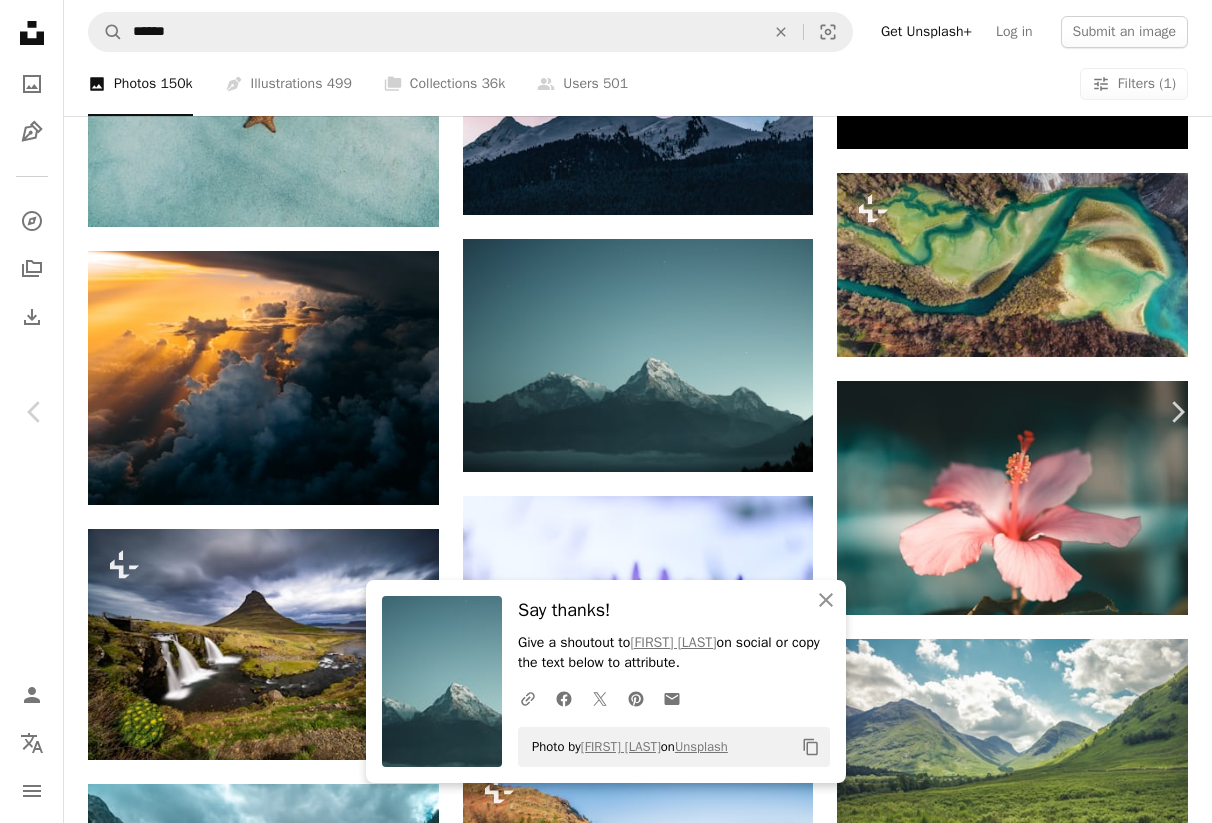 click on "An X shape Chevron left Chevron right An X shape Close Say thanks! Give a shoutout to  [FIRST] [LAST]  on social or copy the text below to attribute. A URL sharing icon (chains) Facebook icon X (formerly Twitter) icon Pinterest icon An envelope Photo by  [FIRST] [LAST]  on  Unsplash
Copy content [FIRST] [LAST] [FIRST] [LAST] A heart A plus sign Download free Chevron down Zoom in Views 87,886,387 Downloads 627,241 Featured in Photos ,  Nature A forward-right arrow Share Info icon Info More Actions Taken from the top of Poon Hill before sun rise A map marker Poon Hill, Ghode Pani, Nepal Calendar outlined Published on  [DATE] Camera PENTAX, K-5 Safety Free to use under the  Unsplash License blue mountains sunrise snow night clouds gradient stars star landscape wallpaper hill mountain range glow quiet landscape background still ridge range wallpaper background Creative Commons images Browse premium related images on iStock  |  Save 20% with code UNSPLASH20 View more on iStock  ↗ Related images A heart" at bounding box center (606, 5107) 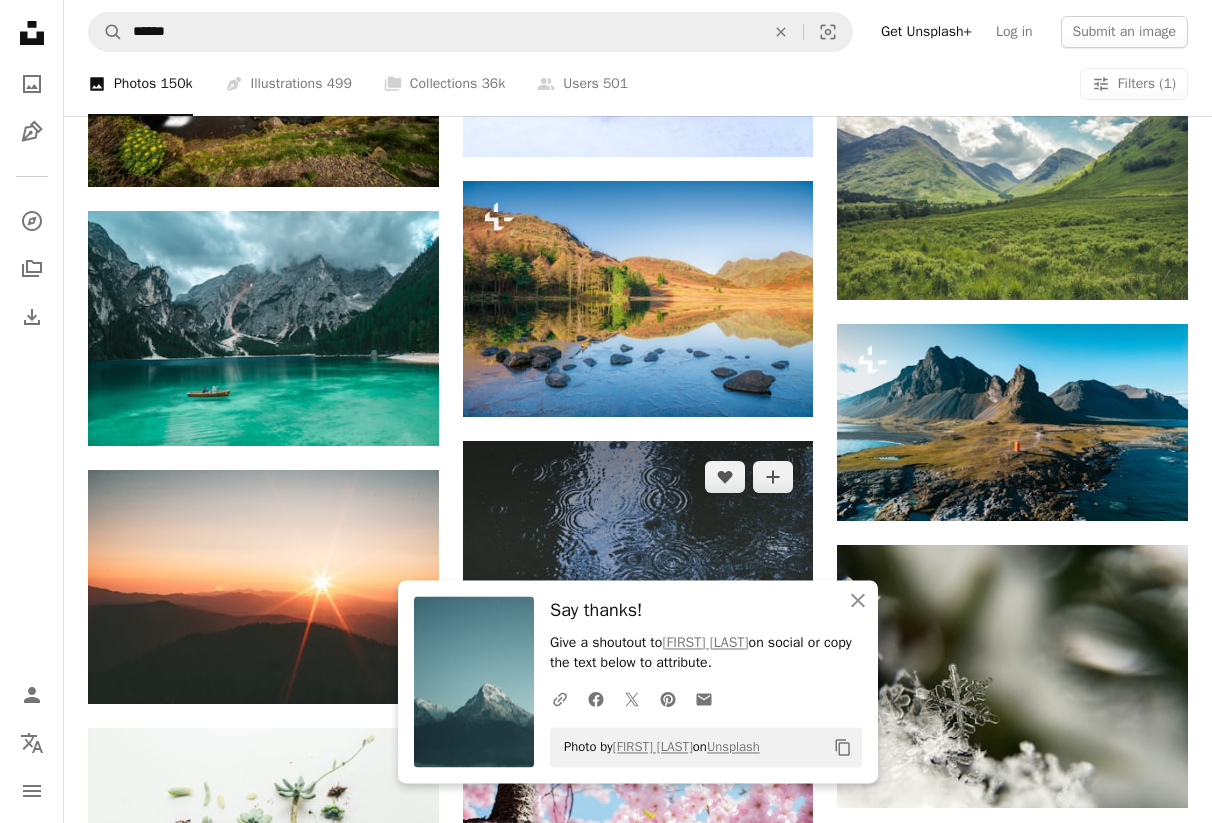 scroll, scrollTop: 13401, scrollLeft: 0, axis: vertical 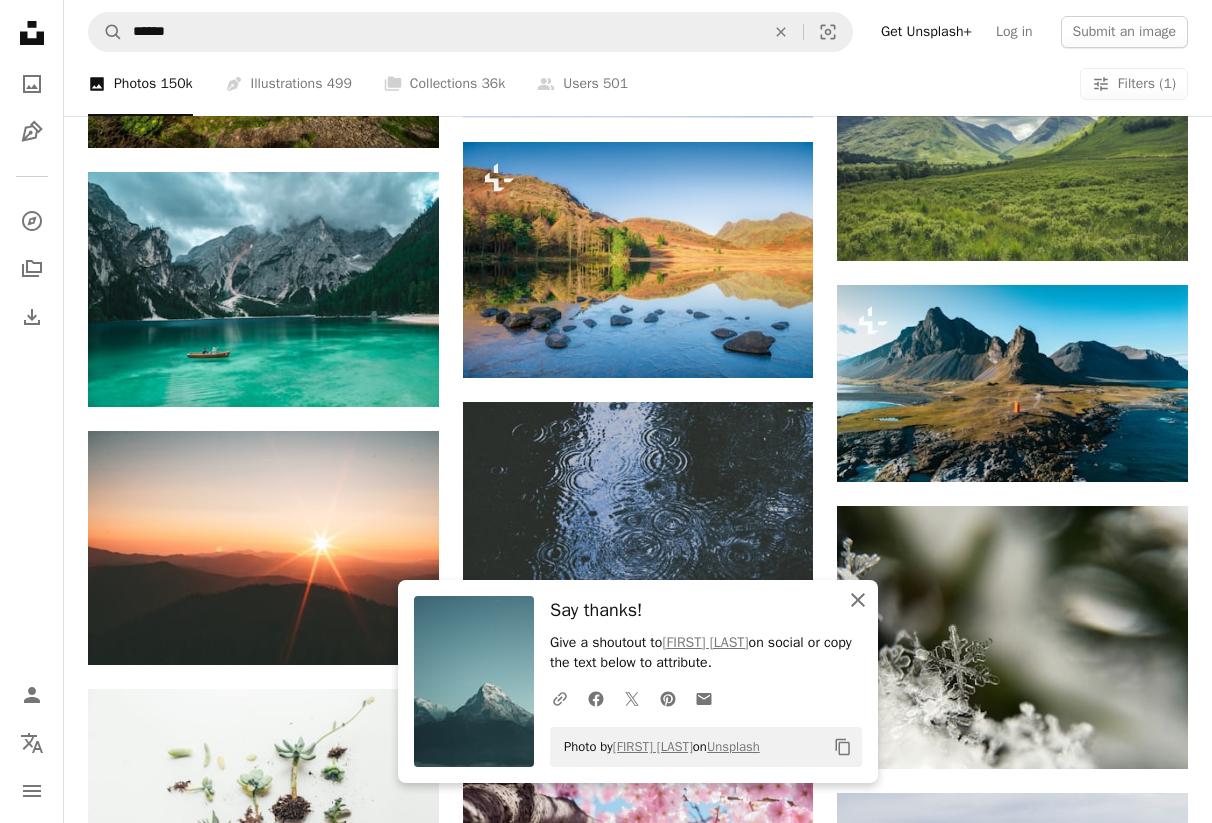 click on "An X shape" 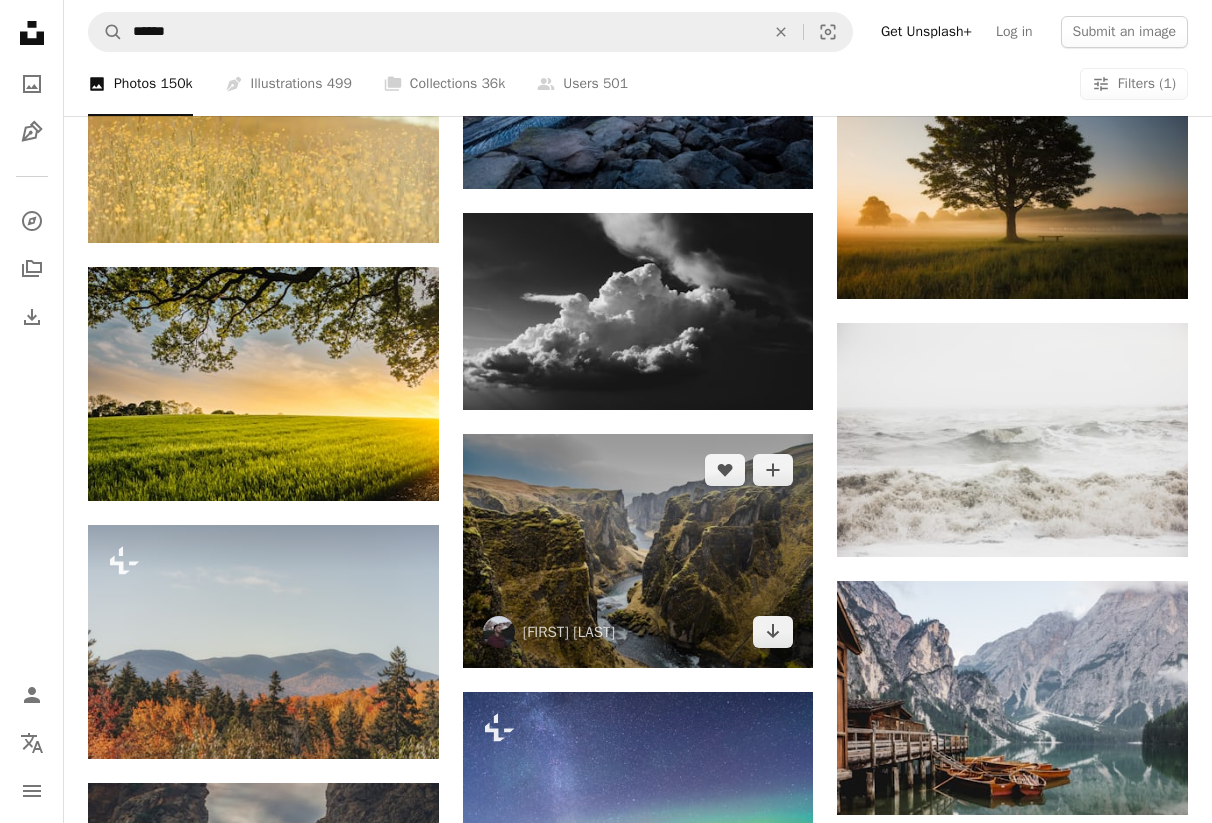 scroll, scrollTop: 15951, scrollLeft: 0, axis: vertical 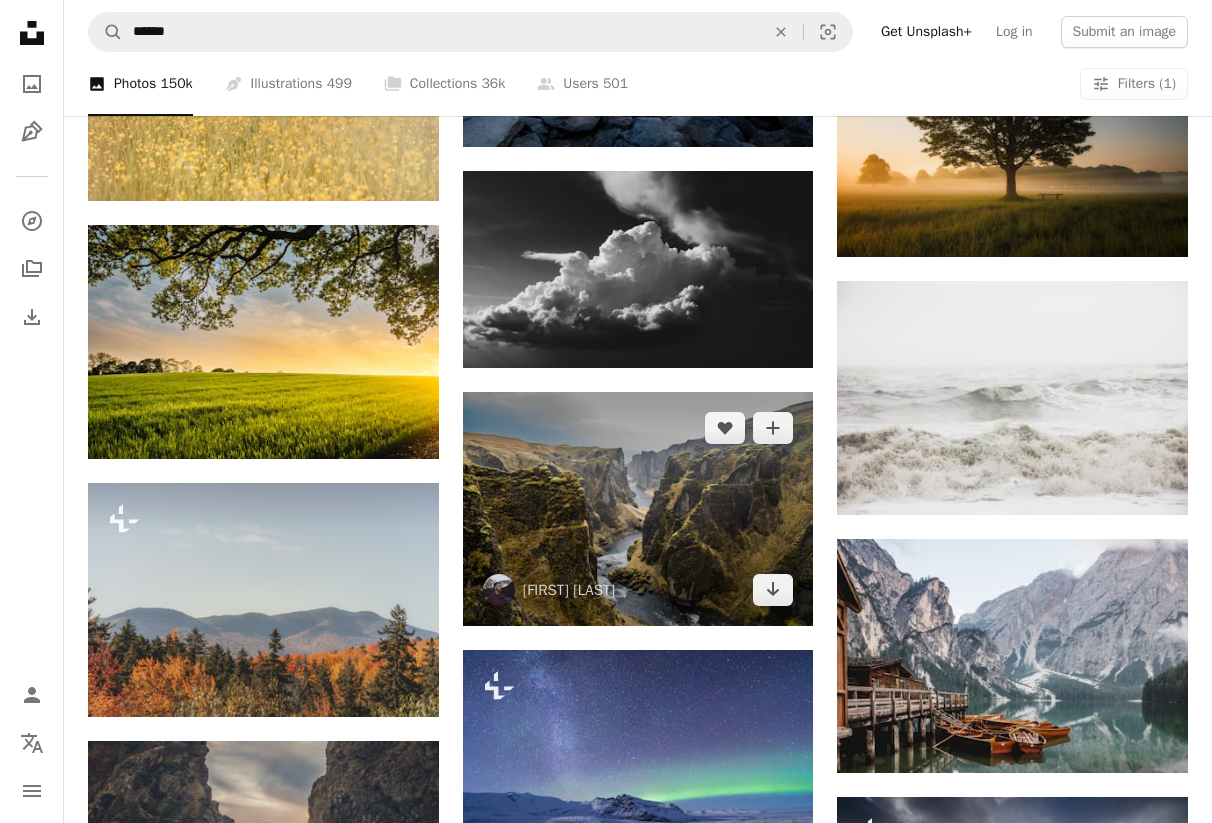 click at bounding box center (638, 509) 